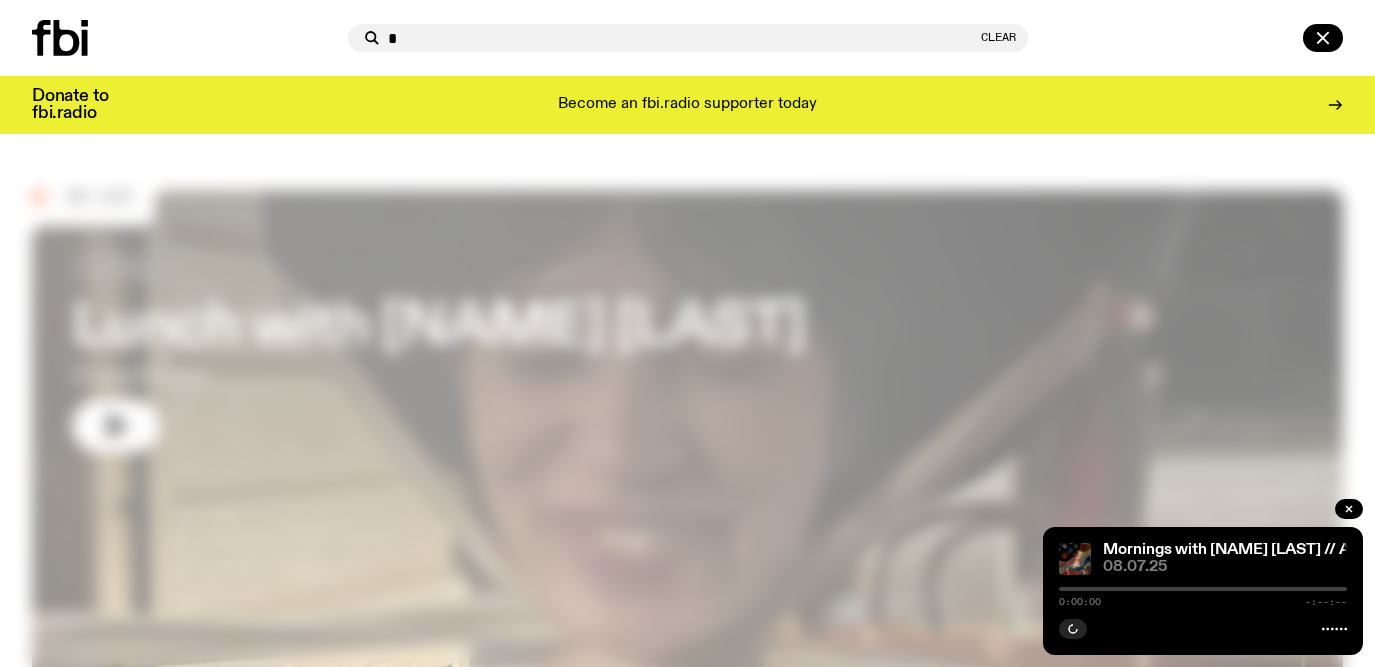scroll, scrollTop: 0, scrollLeft: 0, axis: both 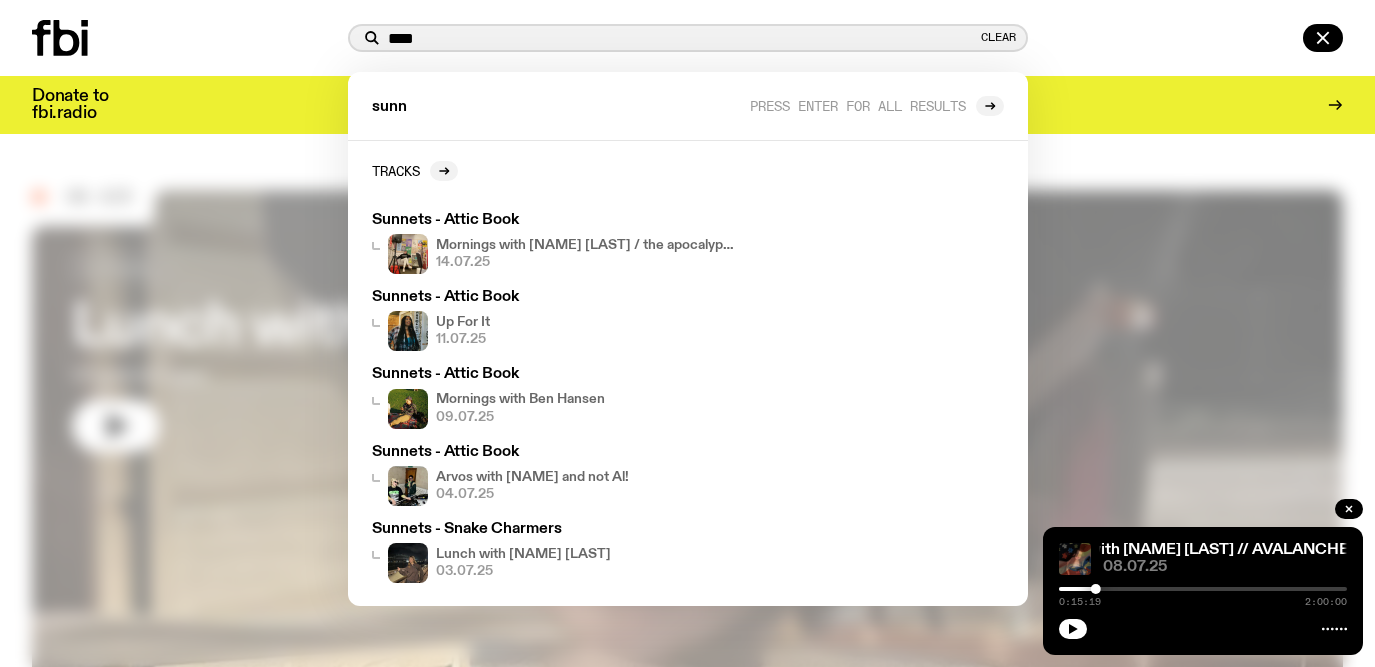 click on "****" at bounding box center [682, 38] 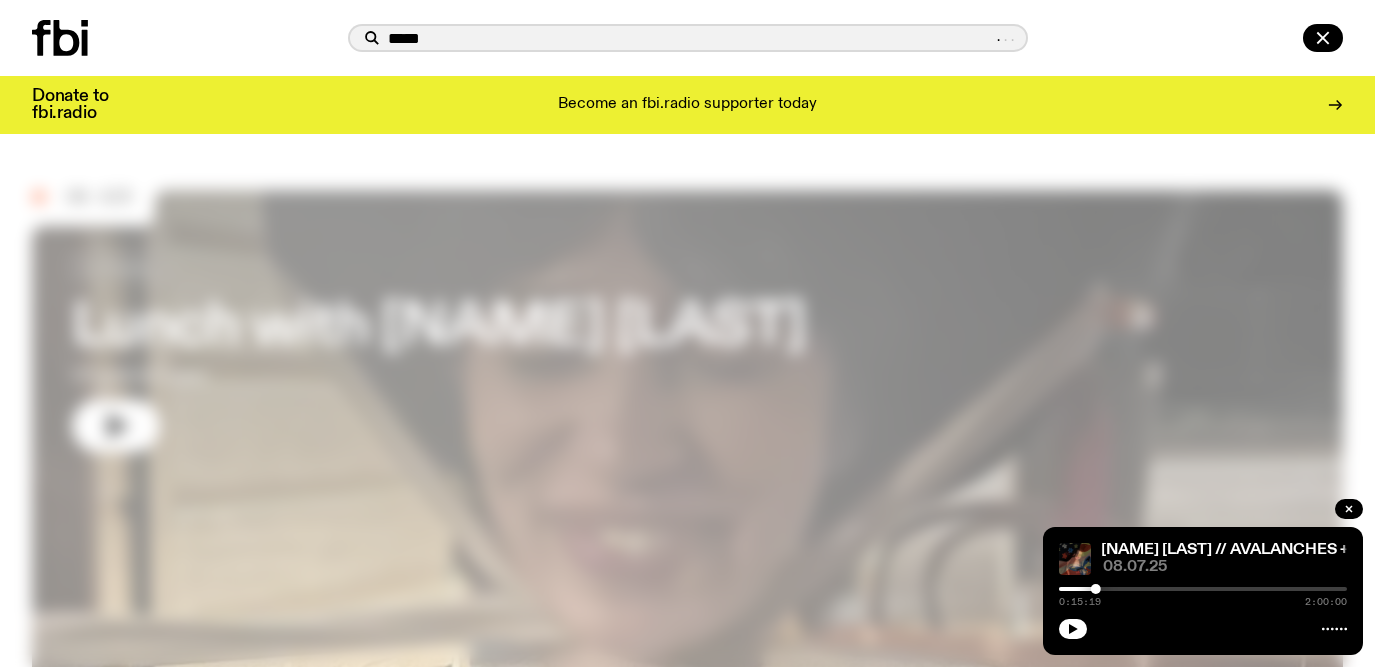 type on "******" 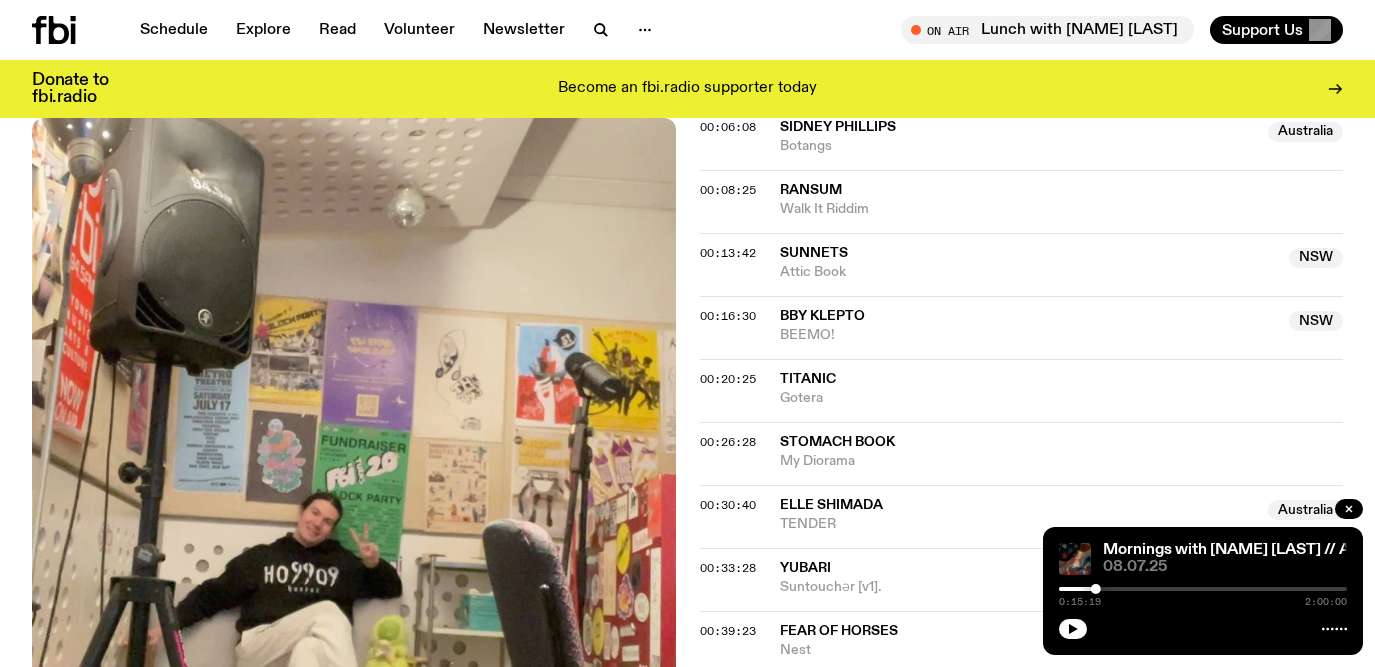 scroll, scrollTop: 885, scrollLeft: 0, axis: vertical 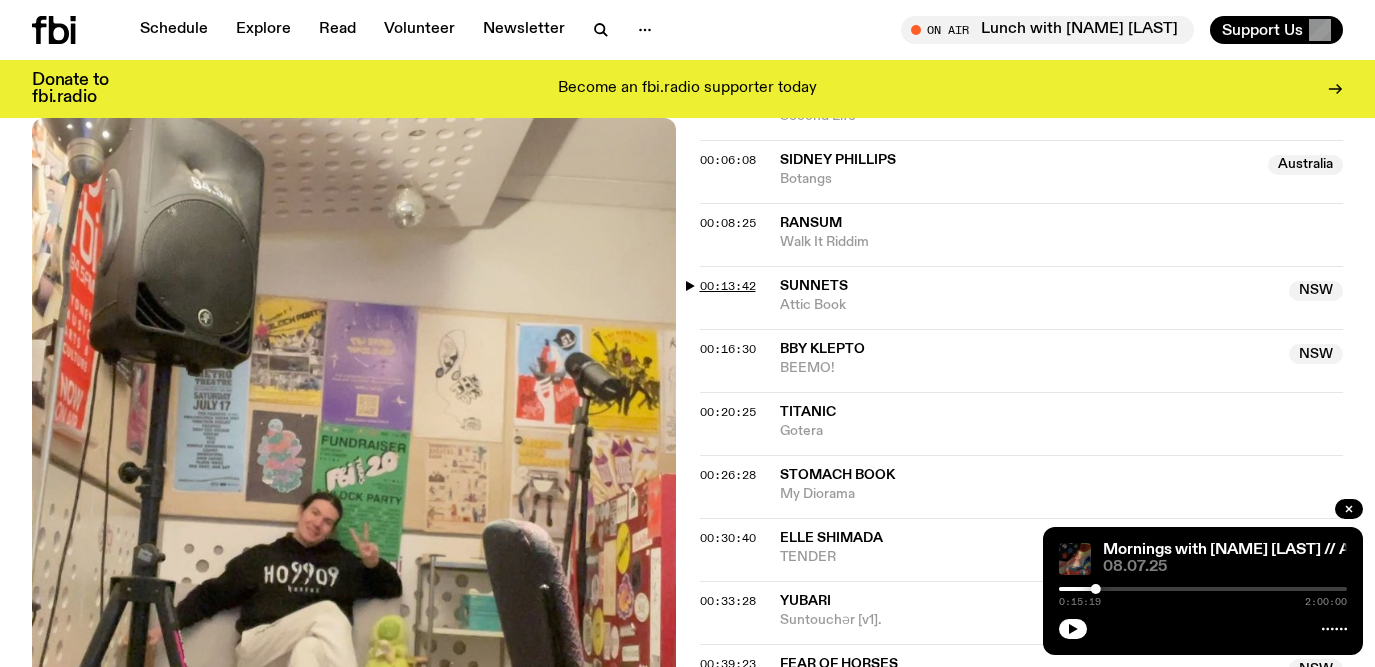 click on "00:13:42" at bounding box center [728, 286] 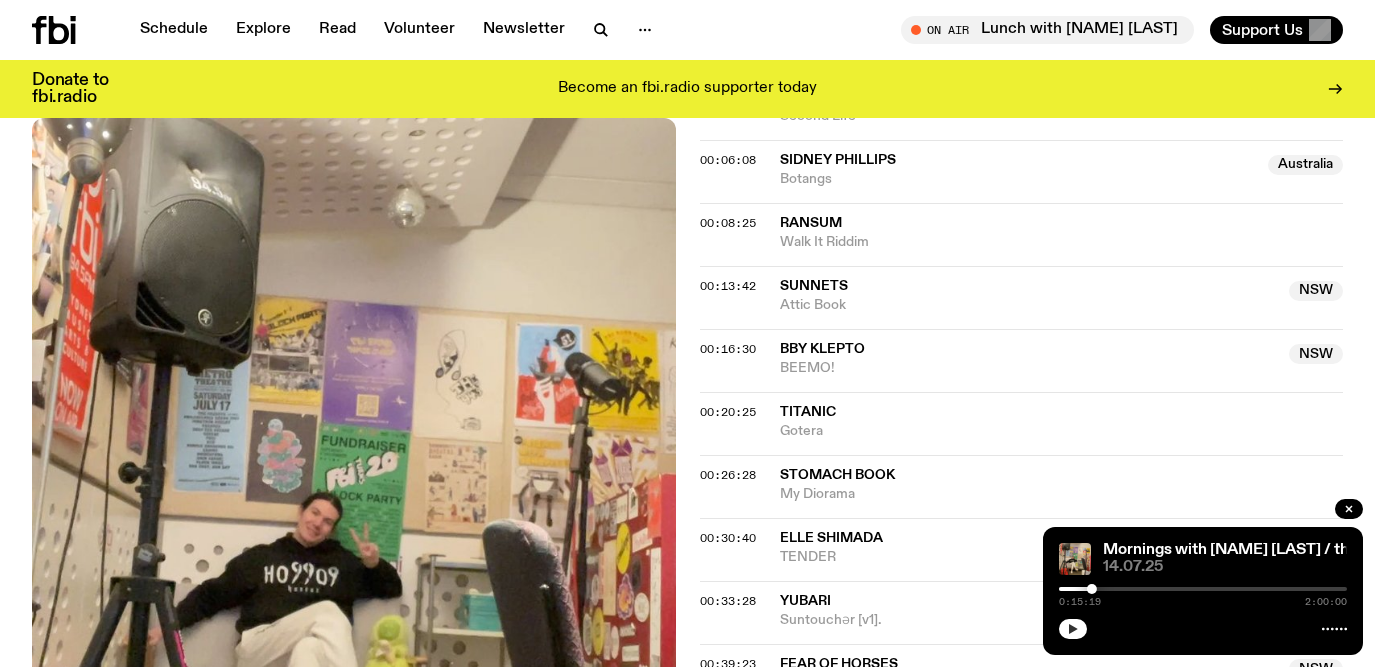 click at bounding box center [1073, 629] 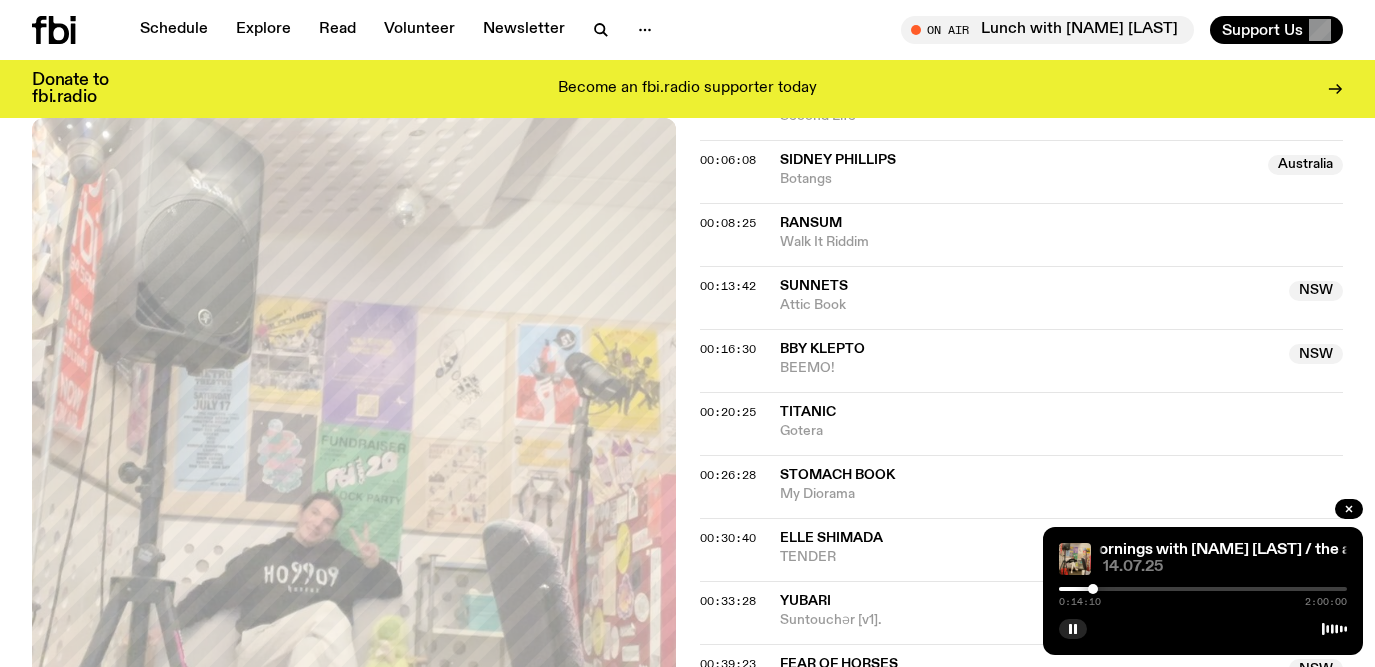 click at bounding box center (1093, 589) 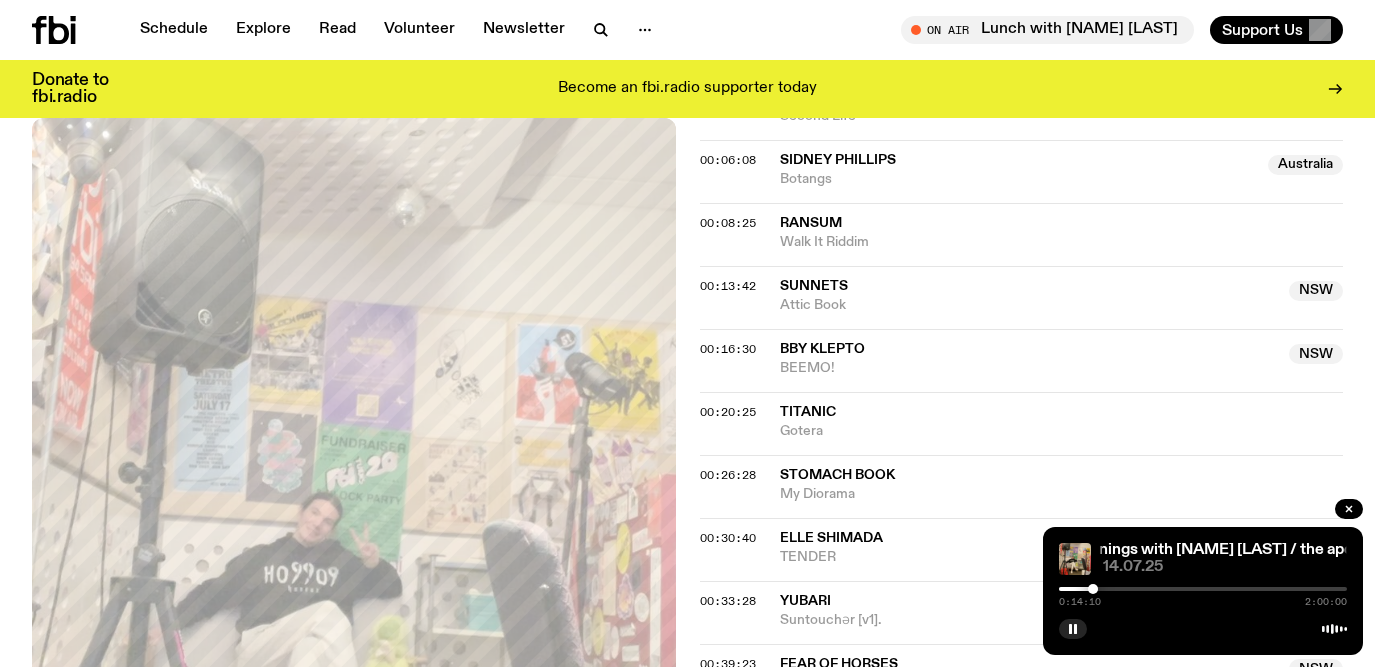 click at bounding box center (1093, 589) 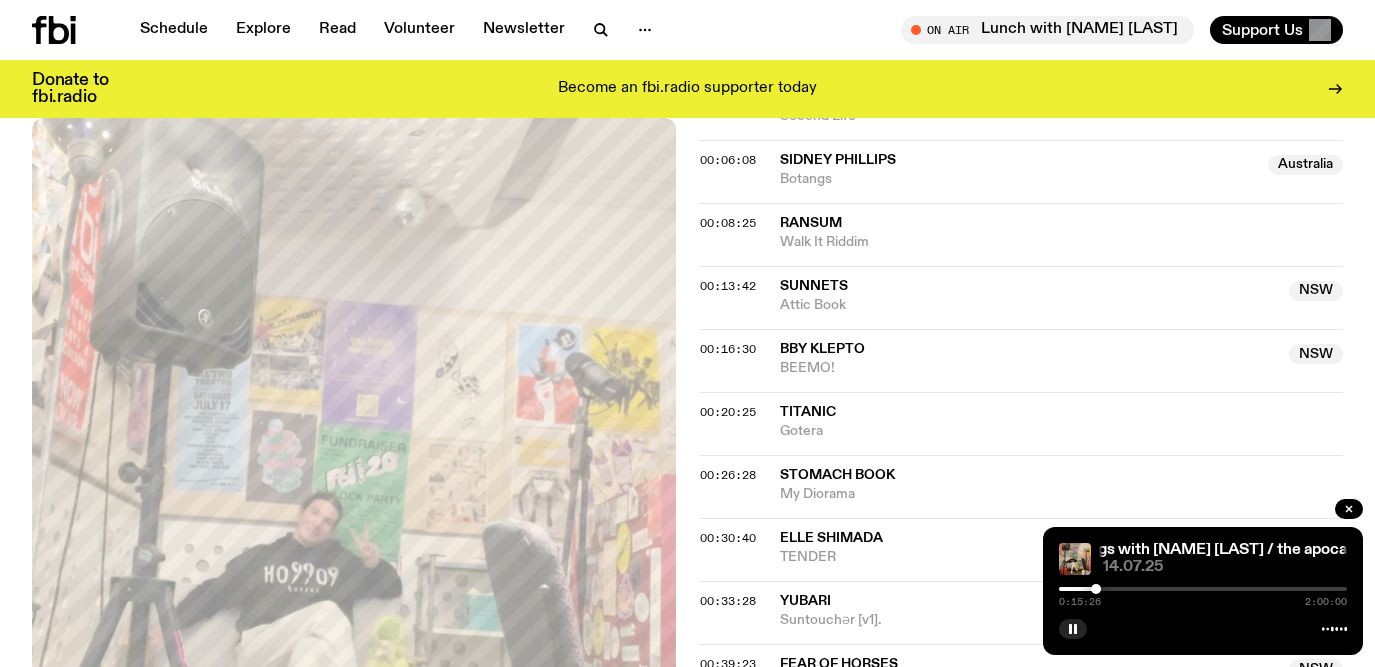 click at bounding box center (952, 589) 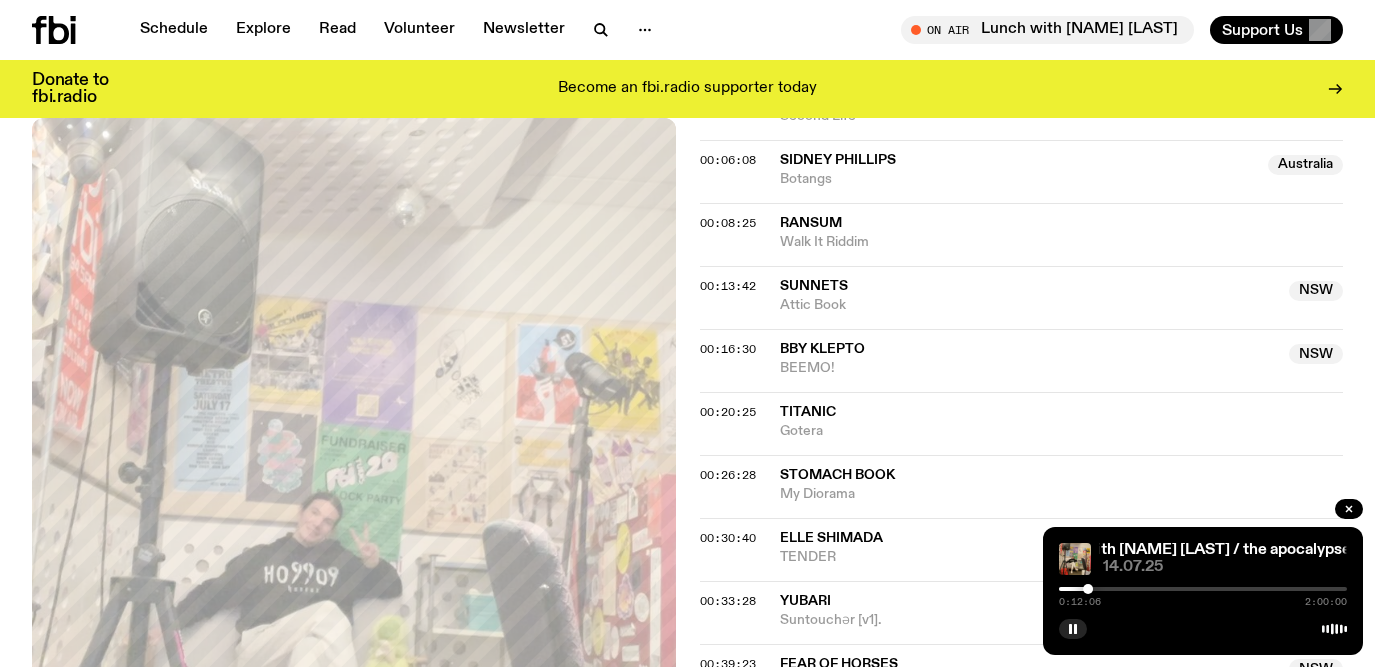 click at bounding box center [1088, 589] 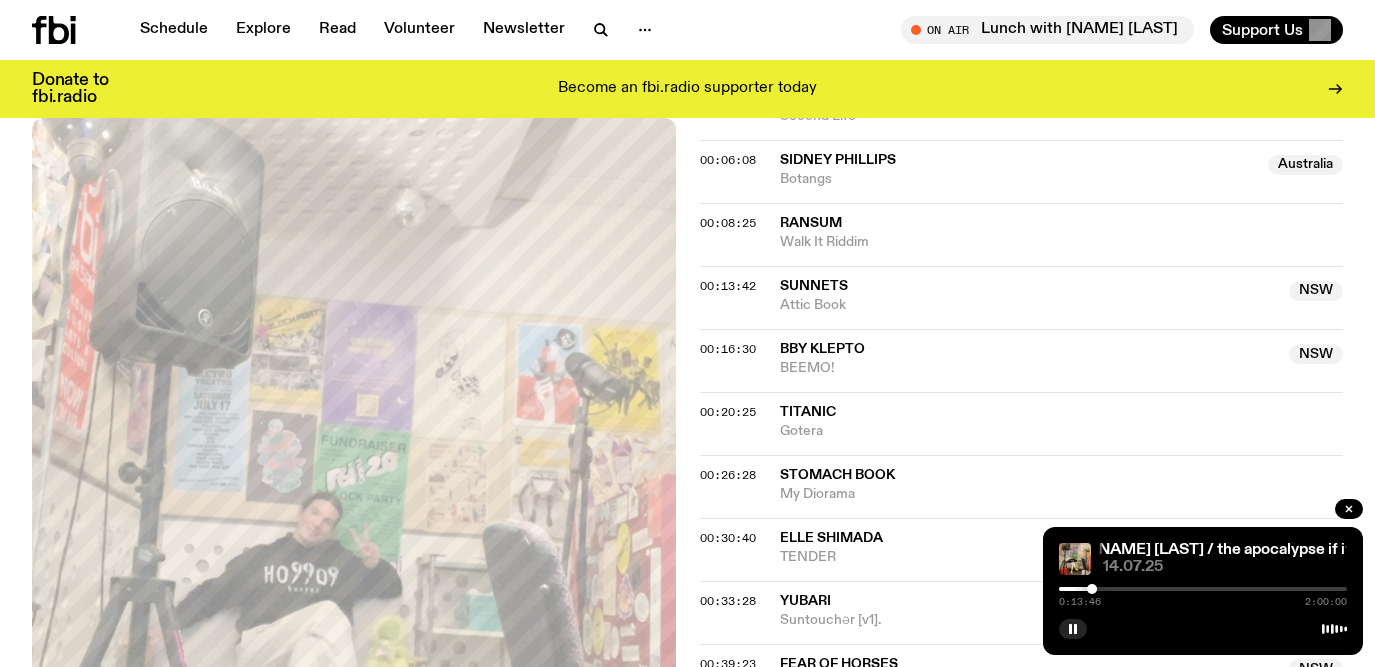 click at bounding box center [1203, 589] 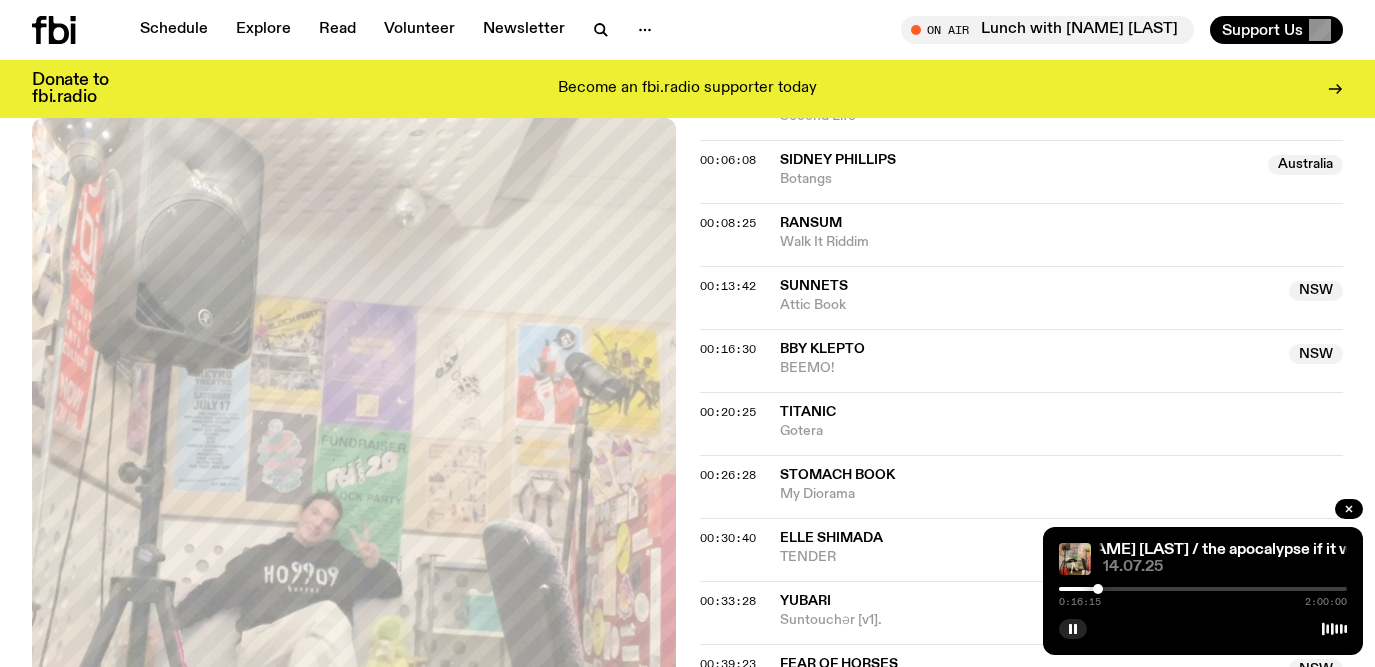 click at bounding box center [1098, 589] 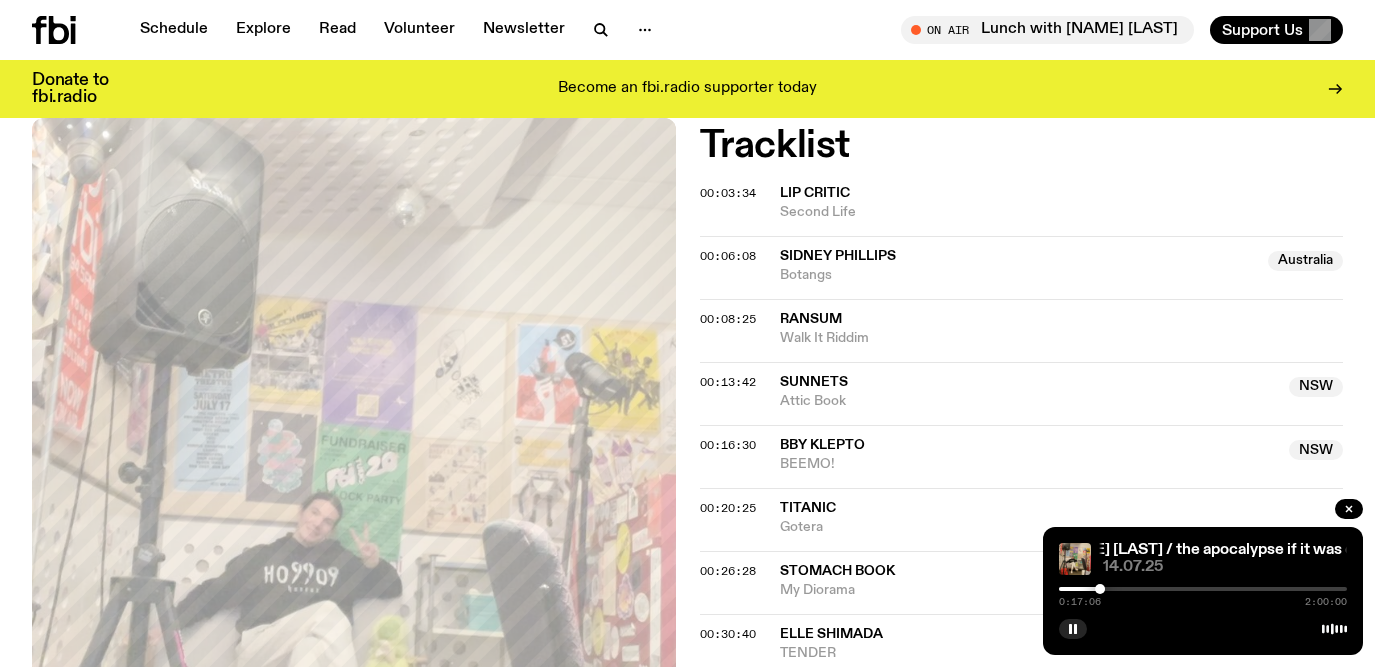 scroll, scrollTop: 814, scrollLeft: 0, axis: vertical 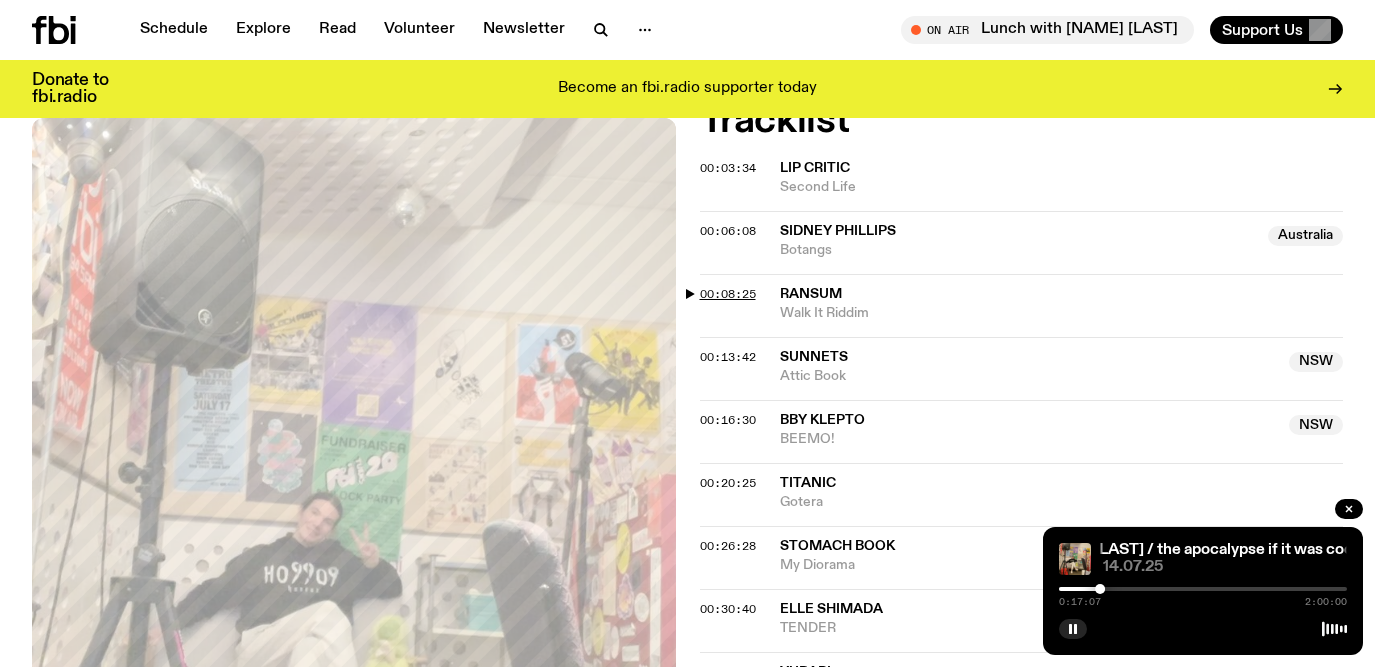 click on "00:08:25" at bounding box center [728, 294] 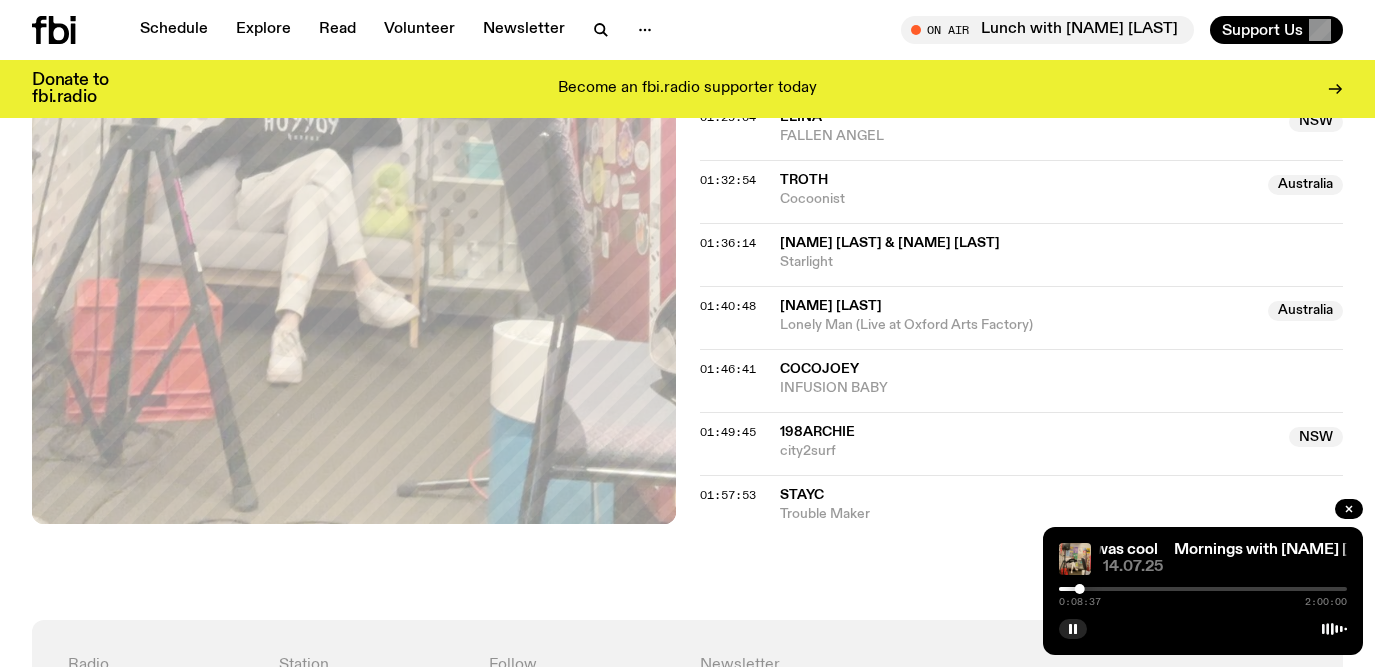 scroll, scrollTop: 2249, scrollLeft: 0, axis: vertical 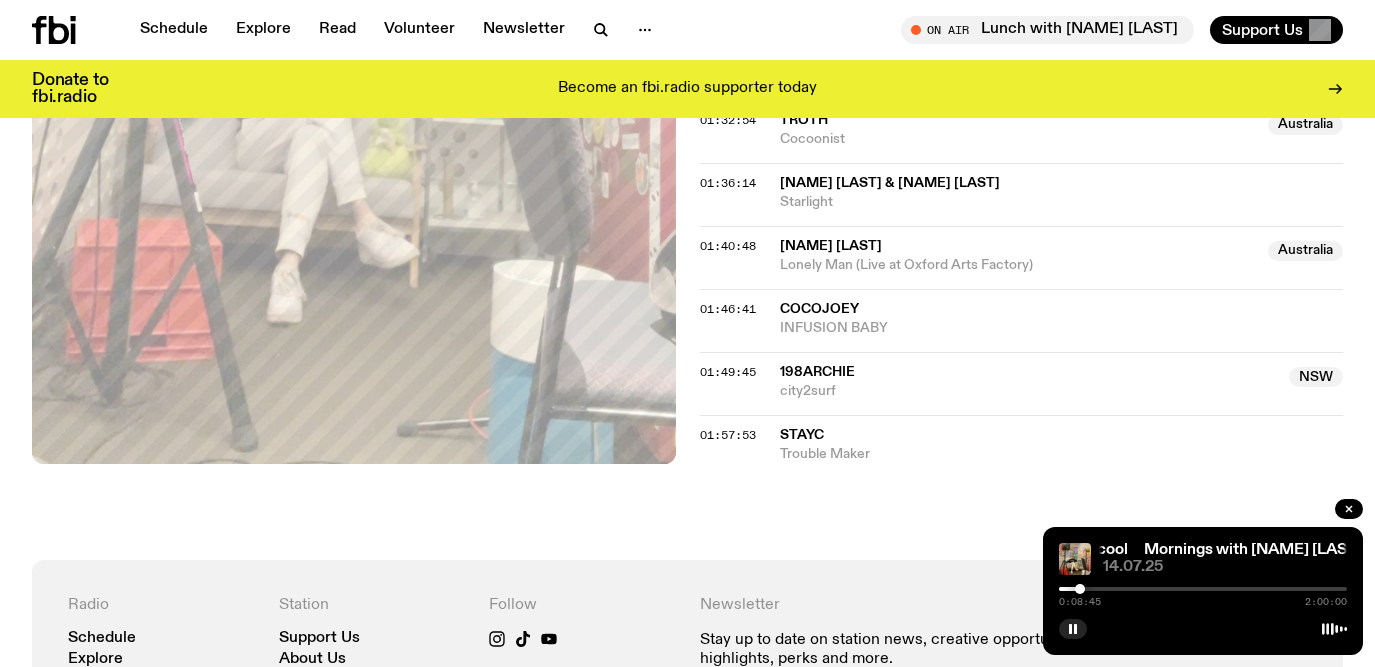 click at bounding box center (1080, 589) 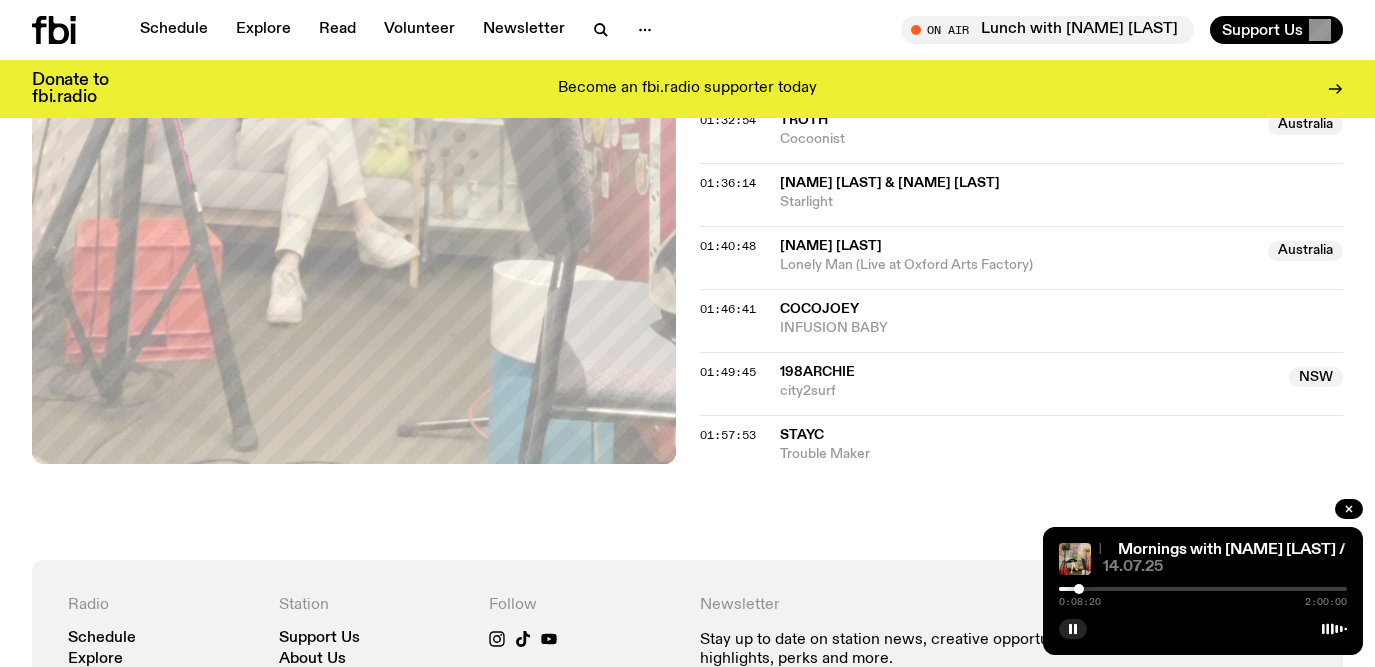 click at bounding box center [1079, 589] 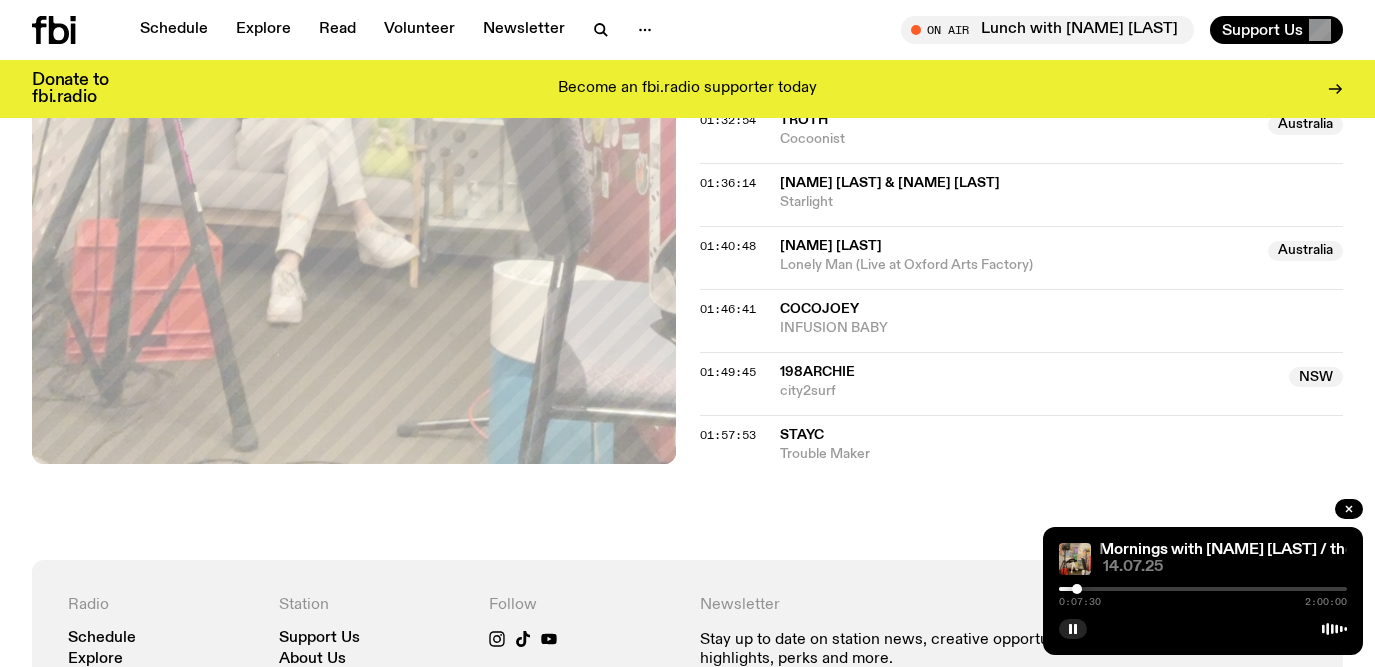 click at bounding box center (1077, 589) 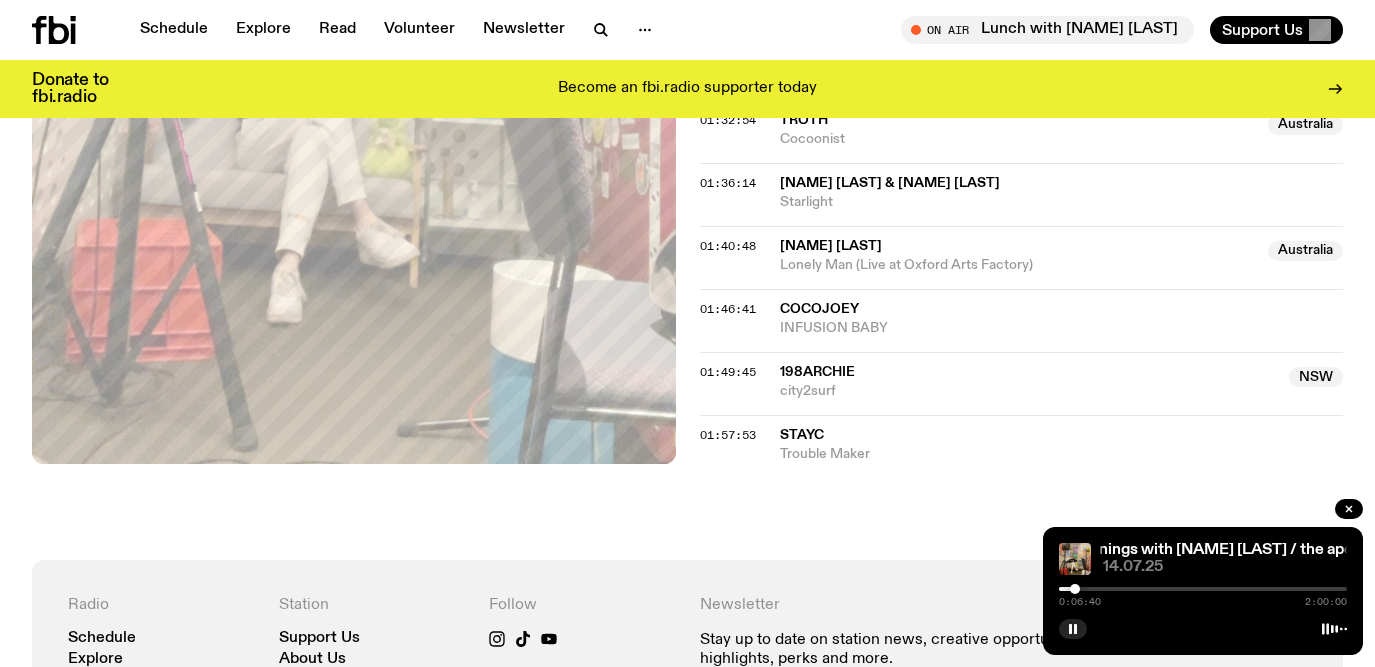 click at bounding box center [1075, 589] 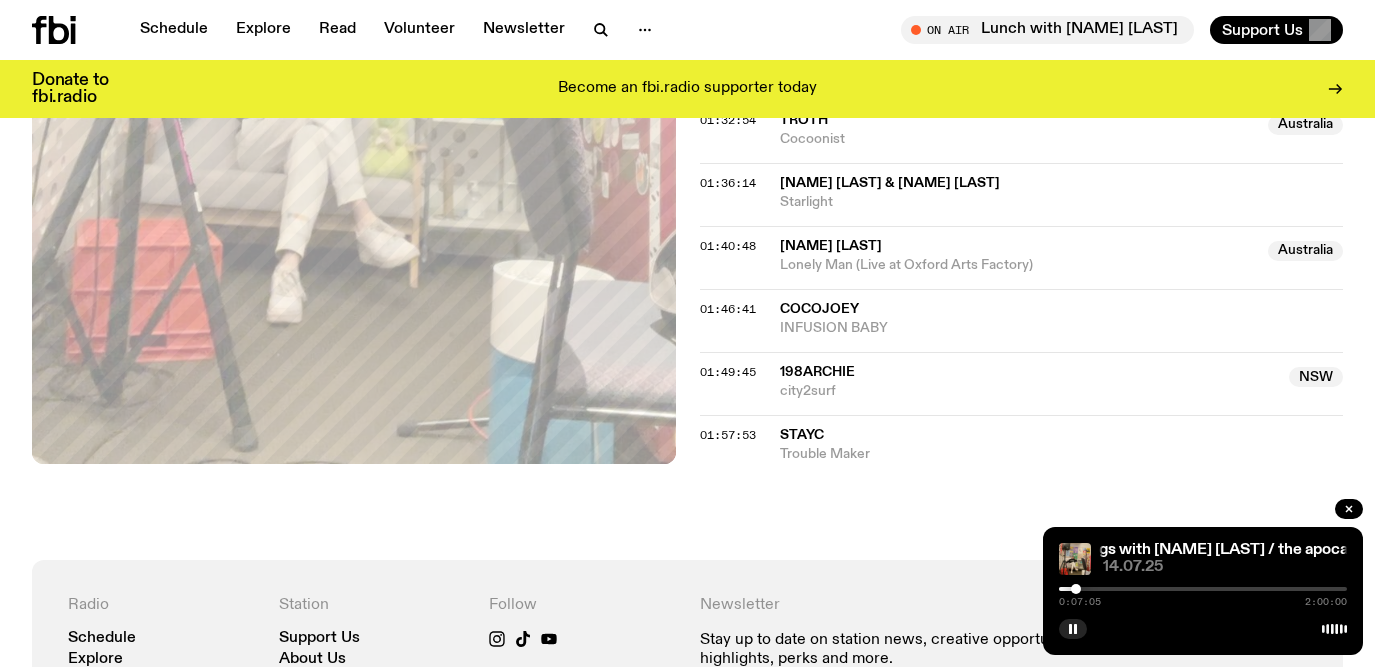 click at bounding box center [1076, 589] 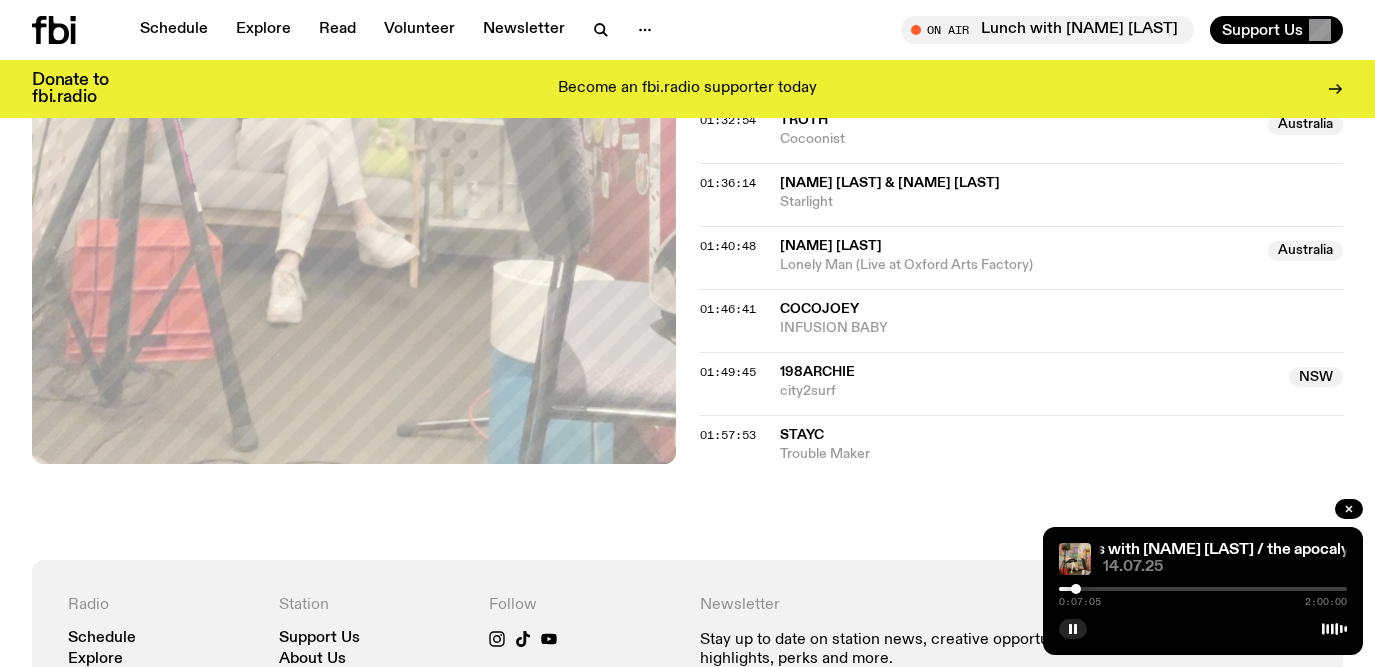 click at bounding box center [1076, 589] 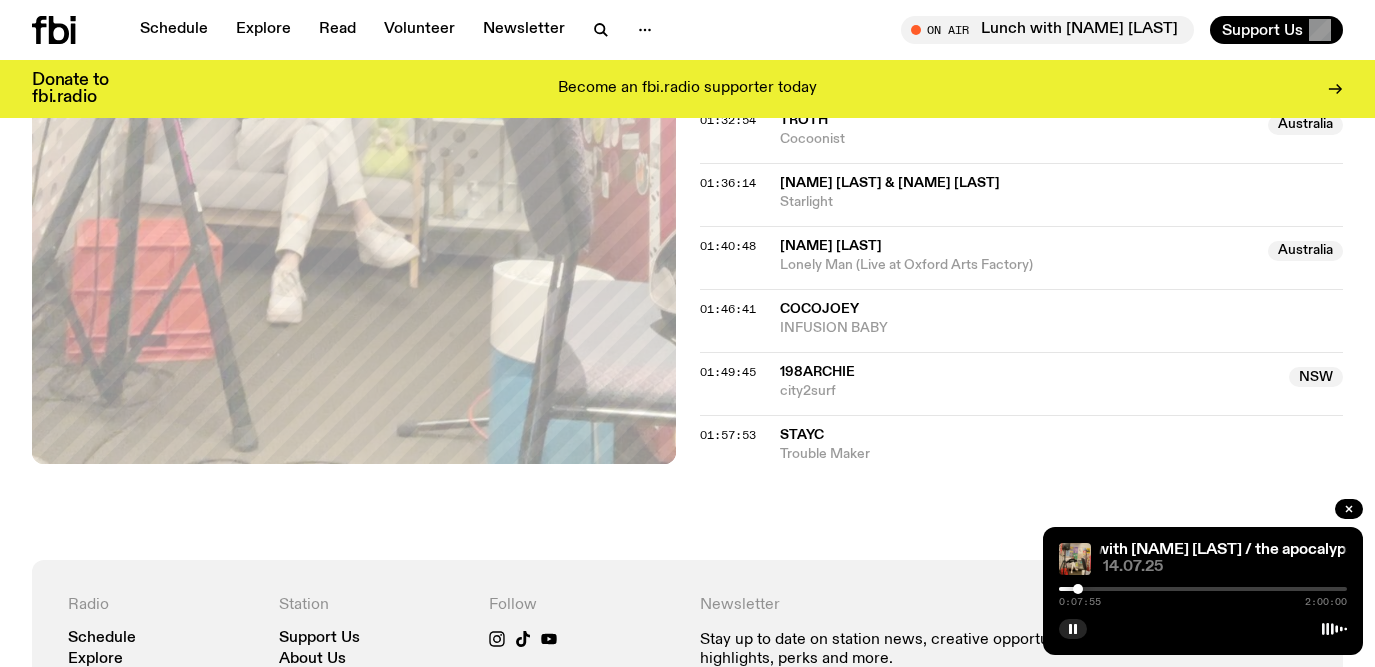 click at bounding box center (1078, 589) 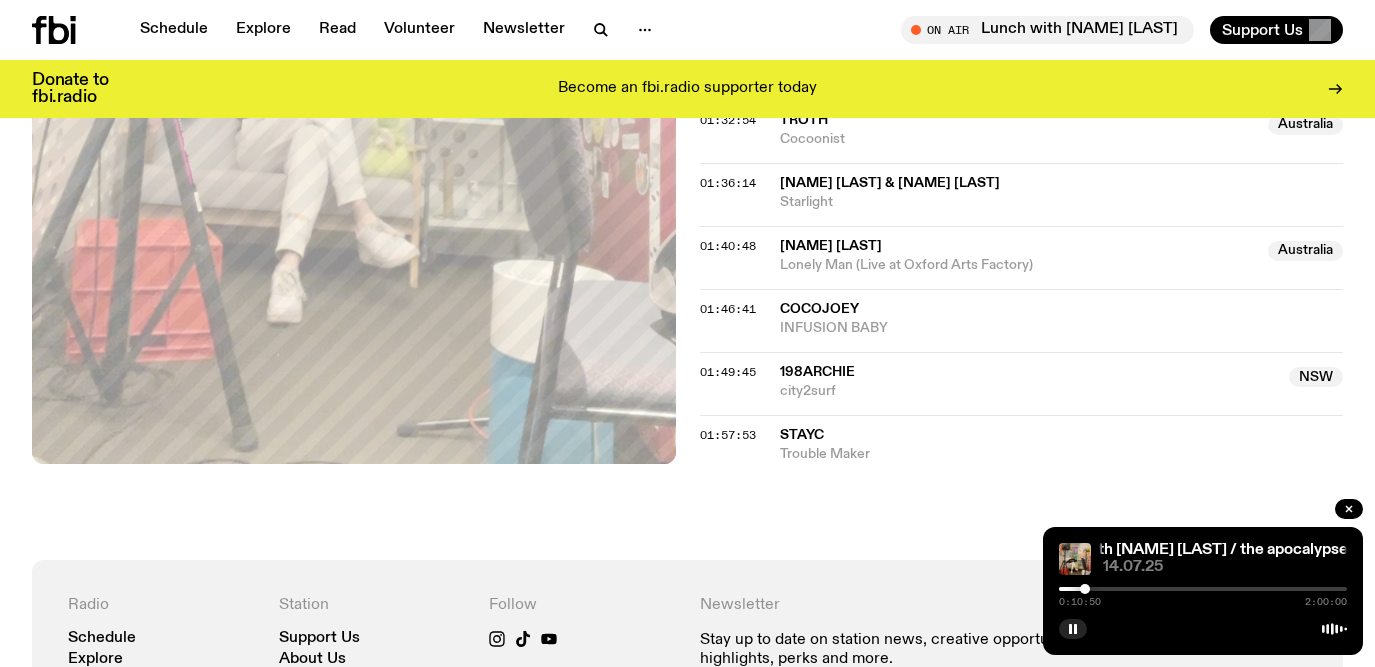 click at bounding box center [1085, 589] 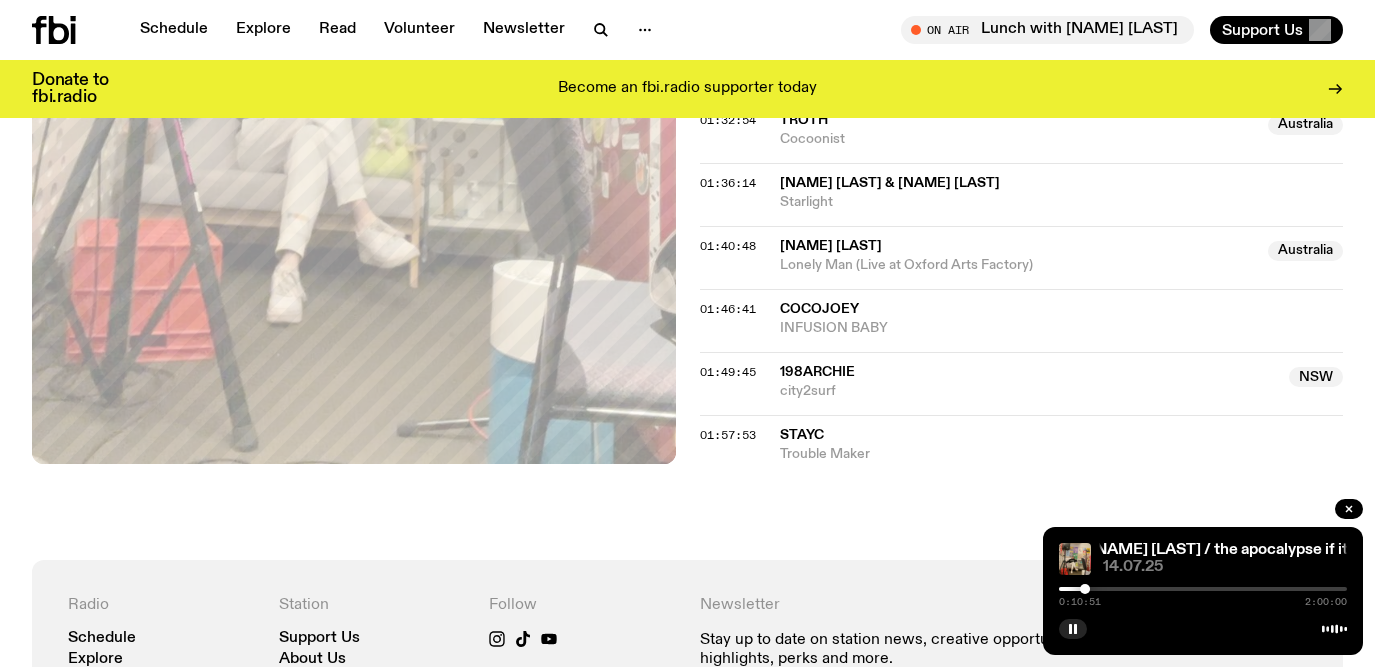 click at bounding box center [1085, 589] 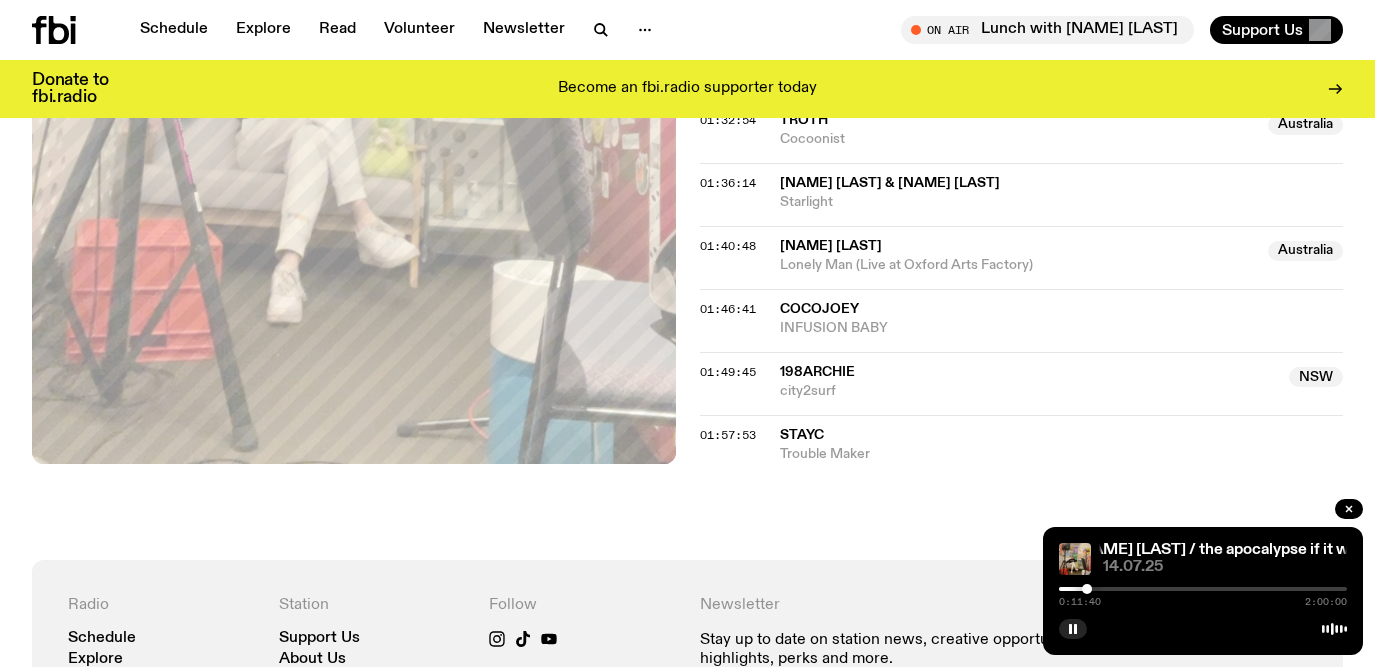click at bounding box center [1087, 589] 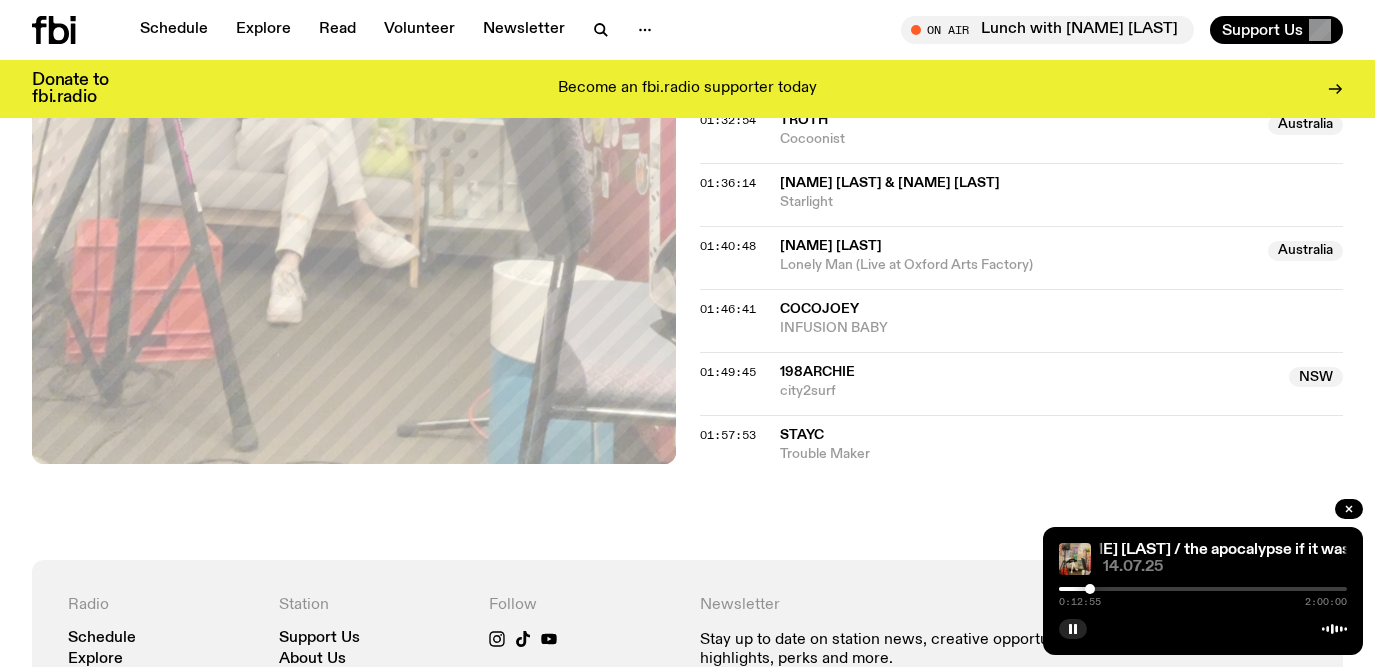 click at bounding box center [1090, 589] 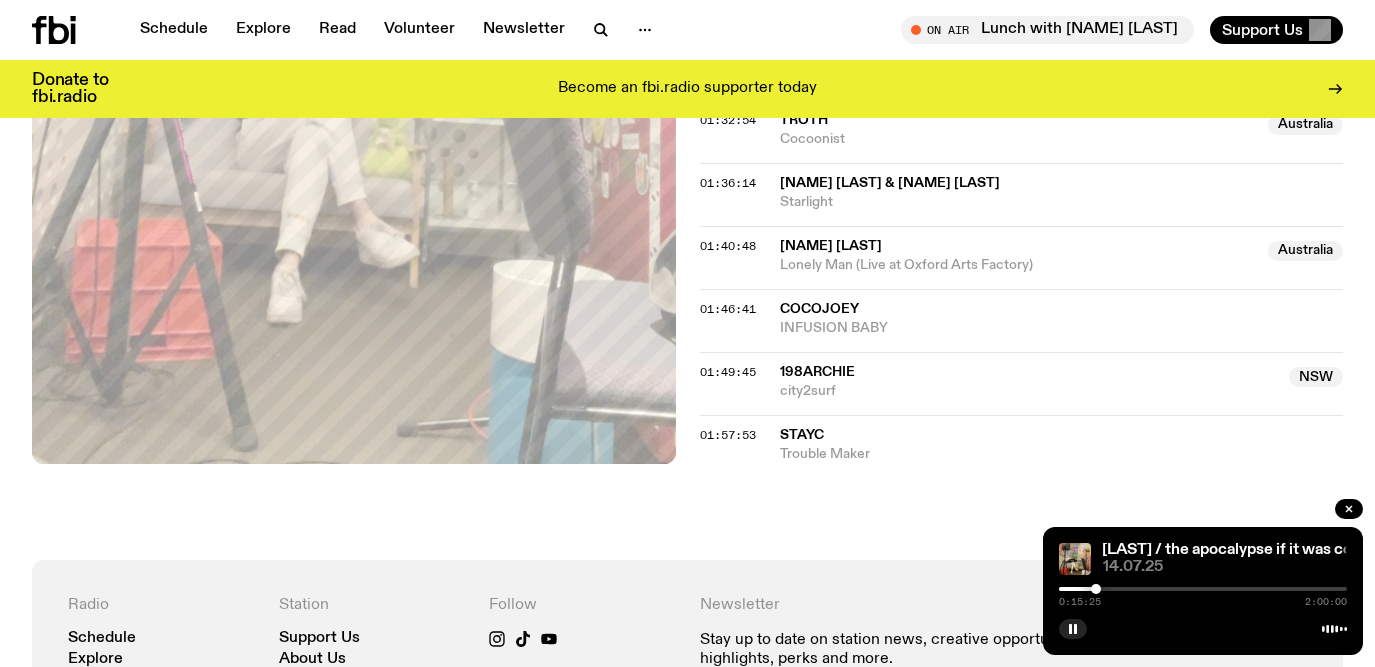 click at bounding box center (1096, 589) 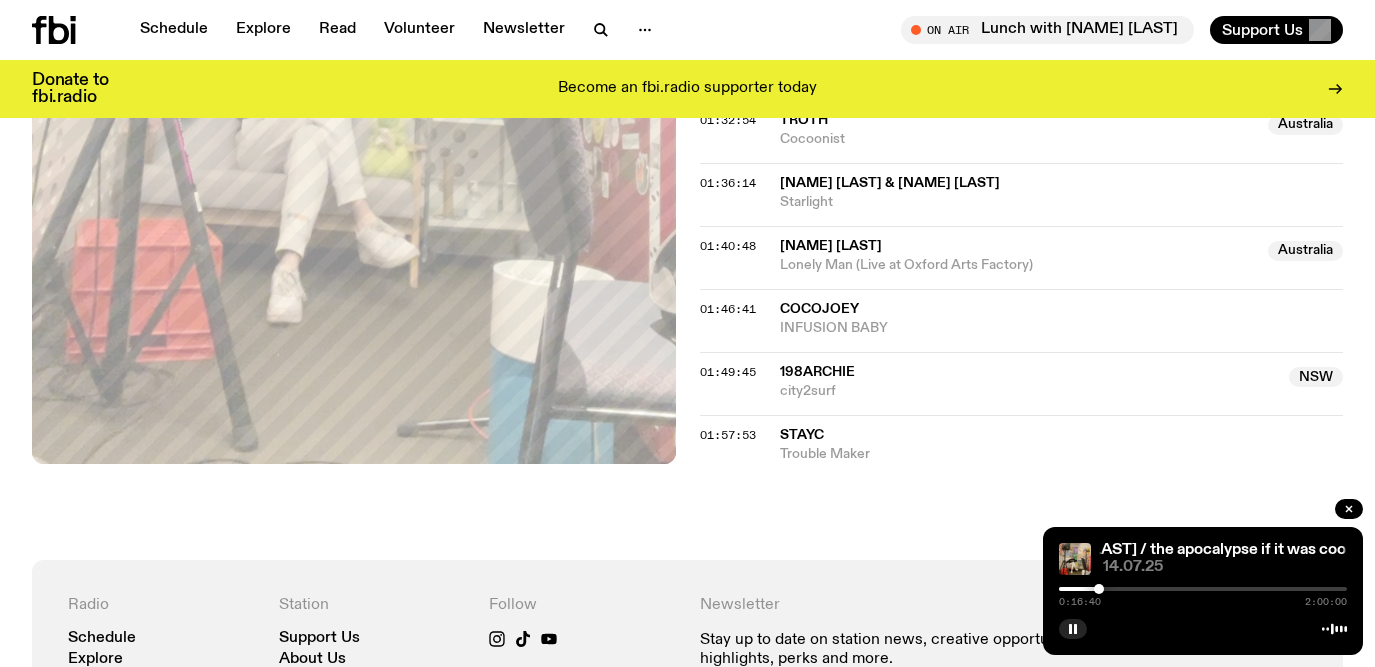 click at bounding box center (1099, 589) 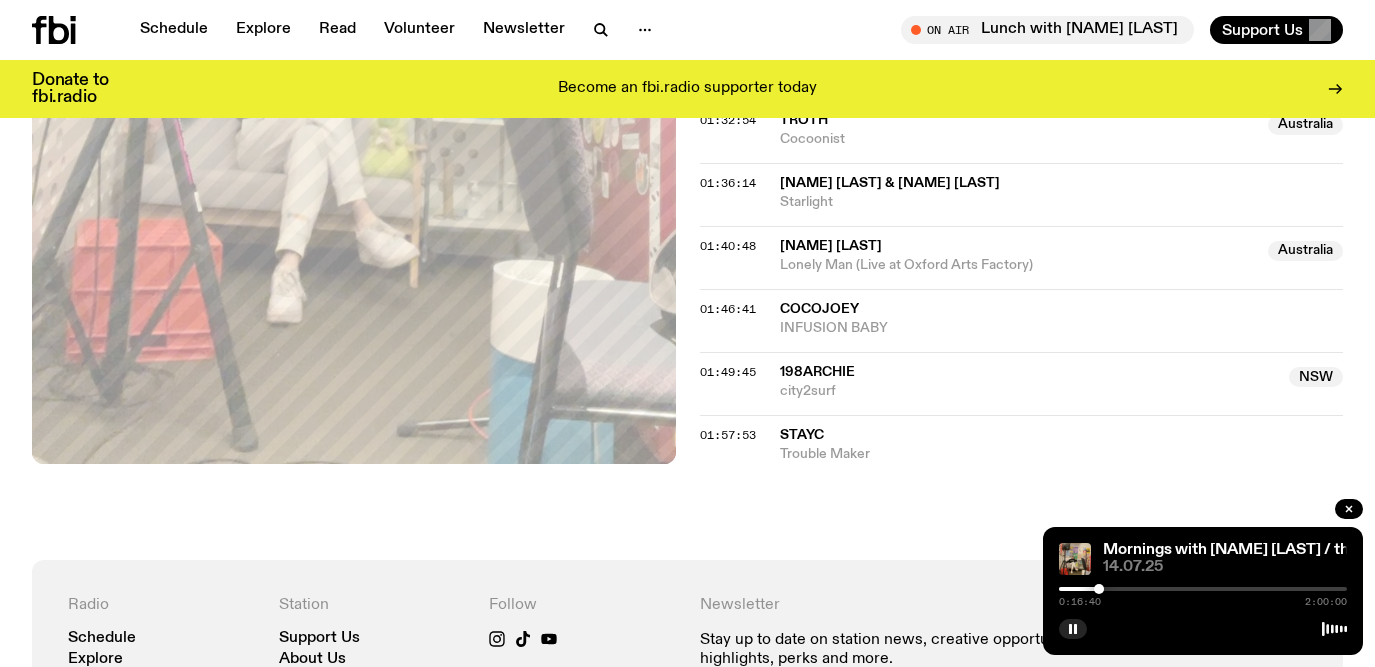 click at bounding box center [1099, 589] 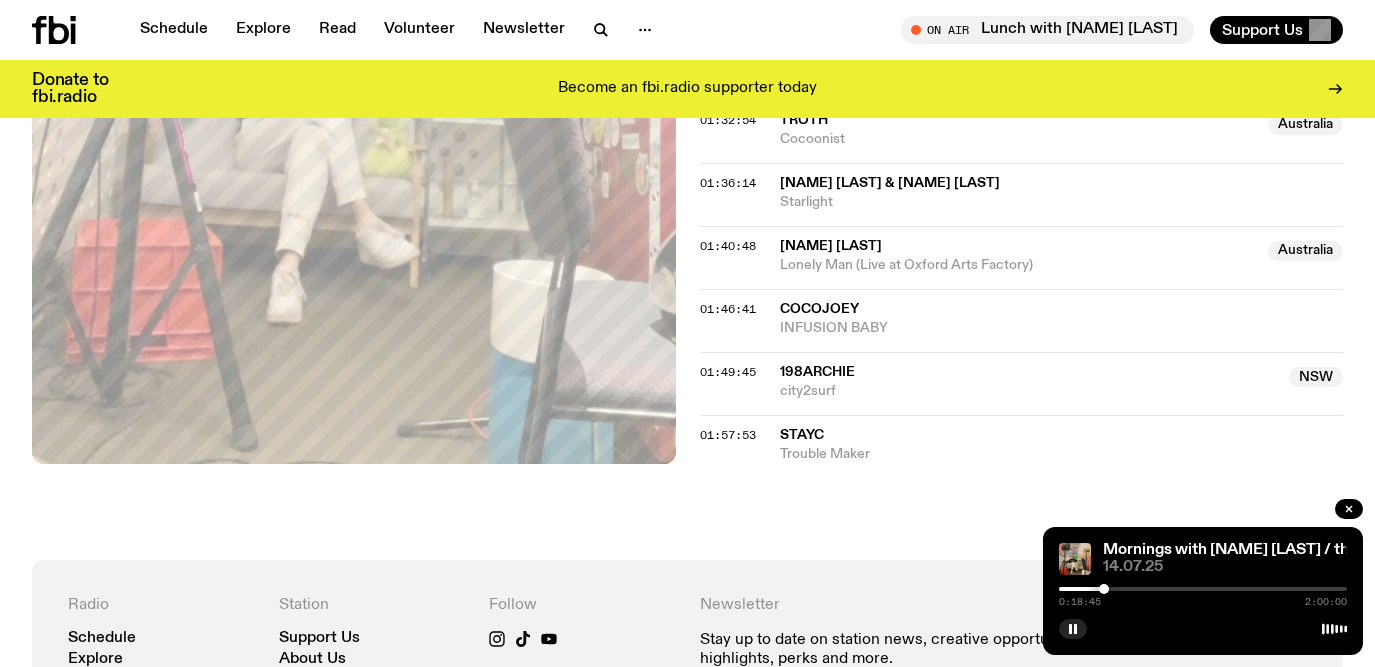 click at bounding box center (1104, 589) 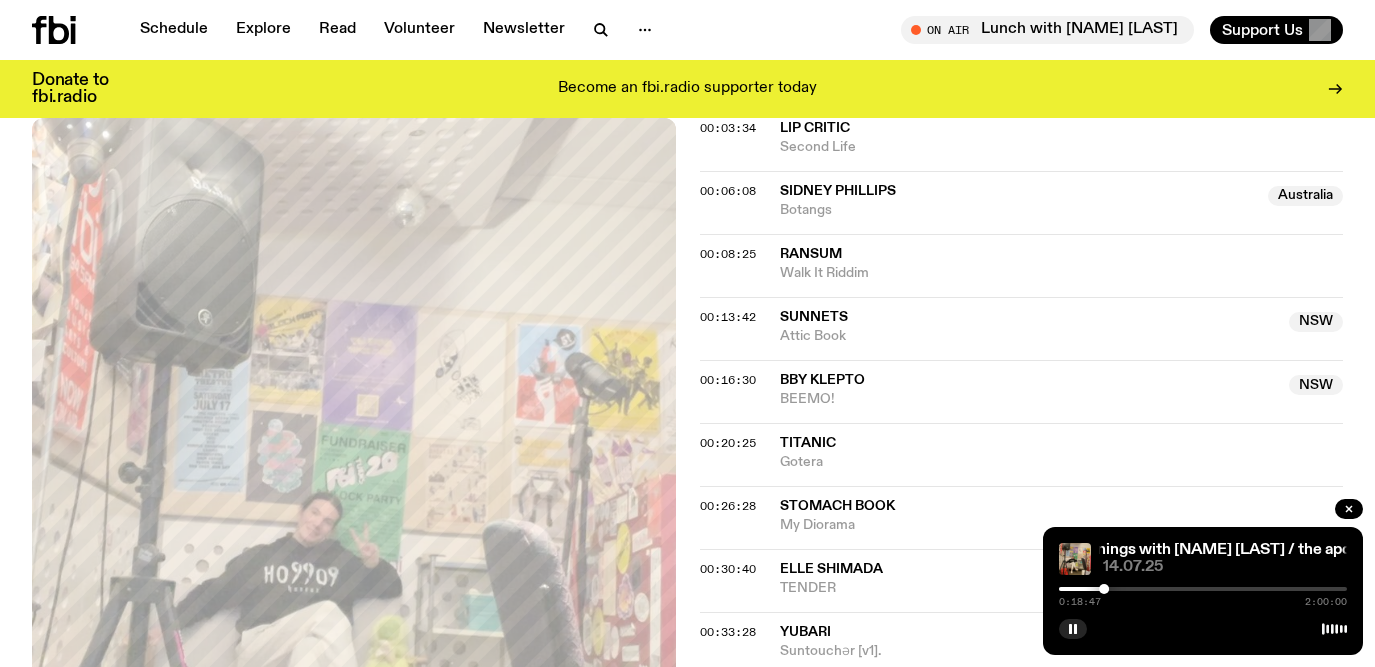 scroll, scrollTop: 704, scrollLeft: 0, axis: vertical 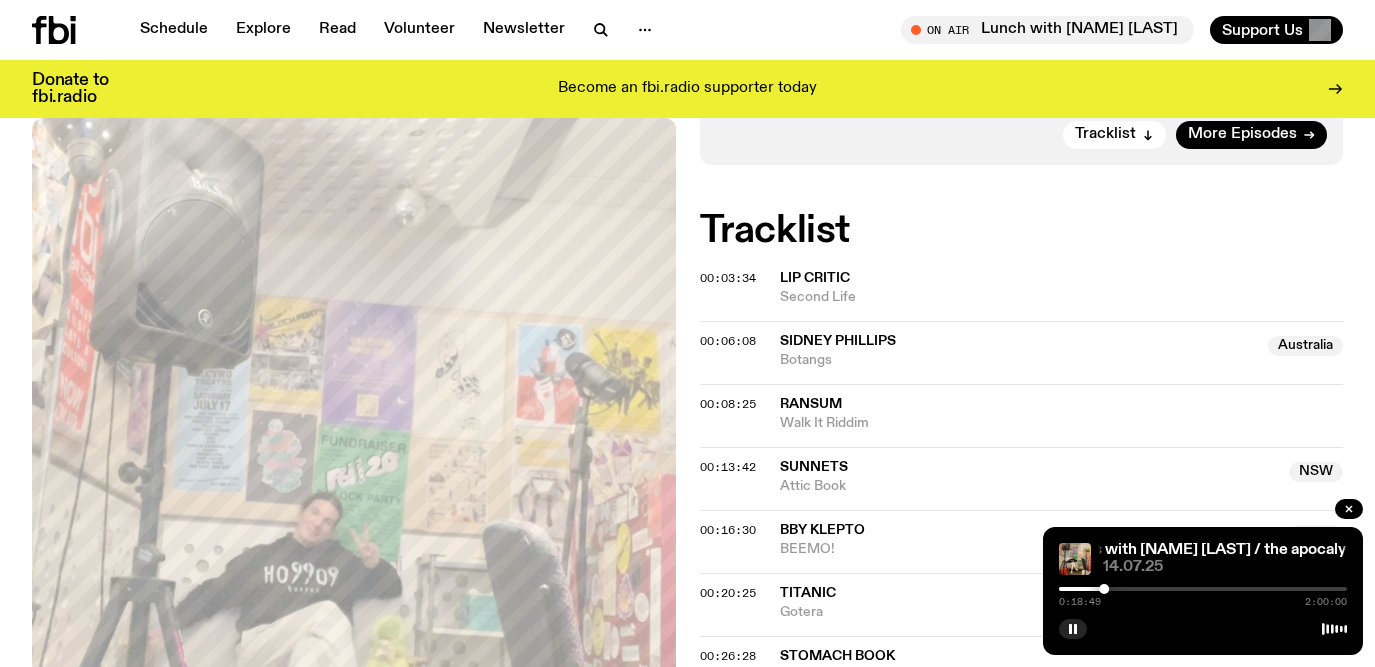 click at bounding box center (960, 589) 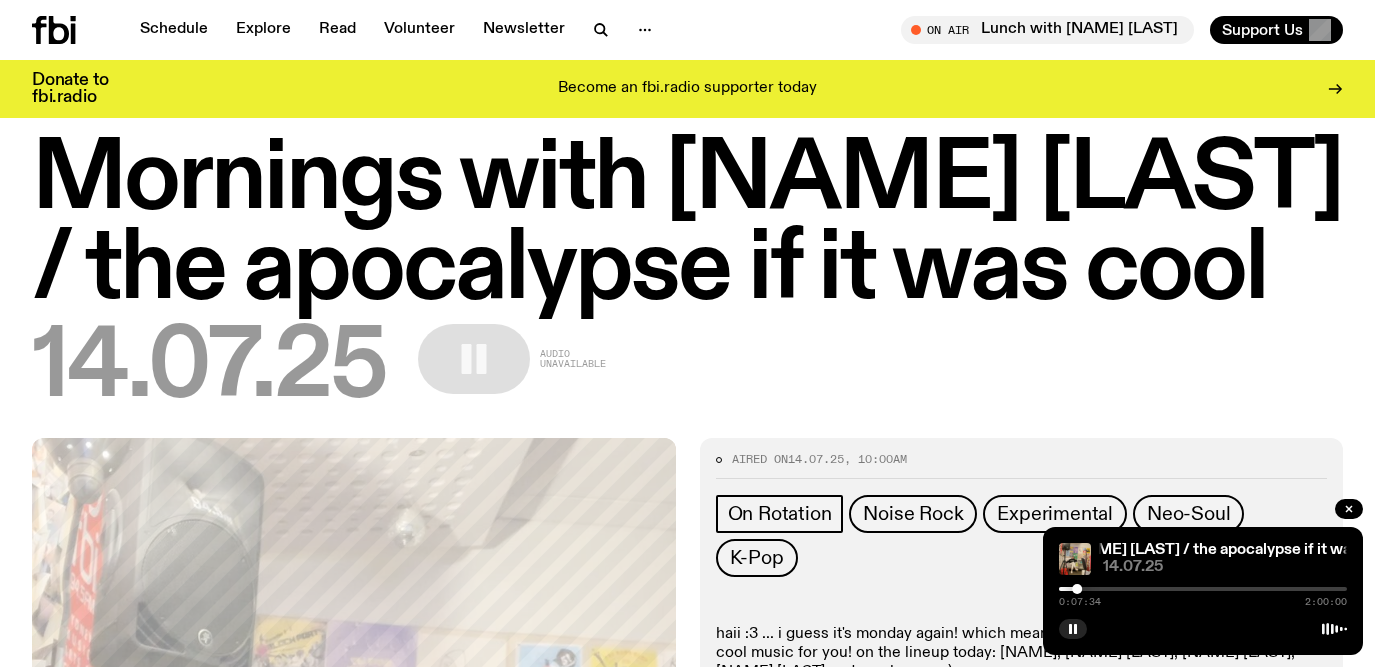 scroll, scrollTop: 33, scrollLeft: 0, axis: vertical 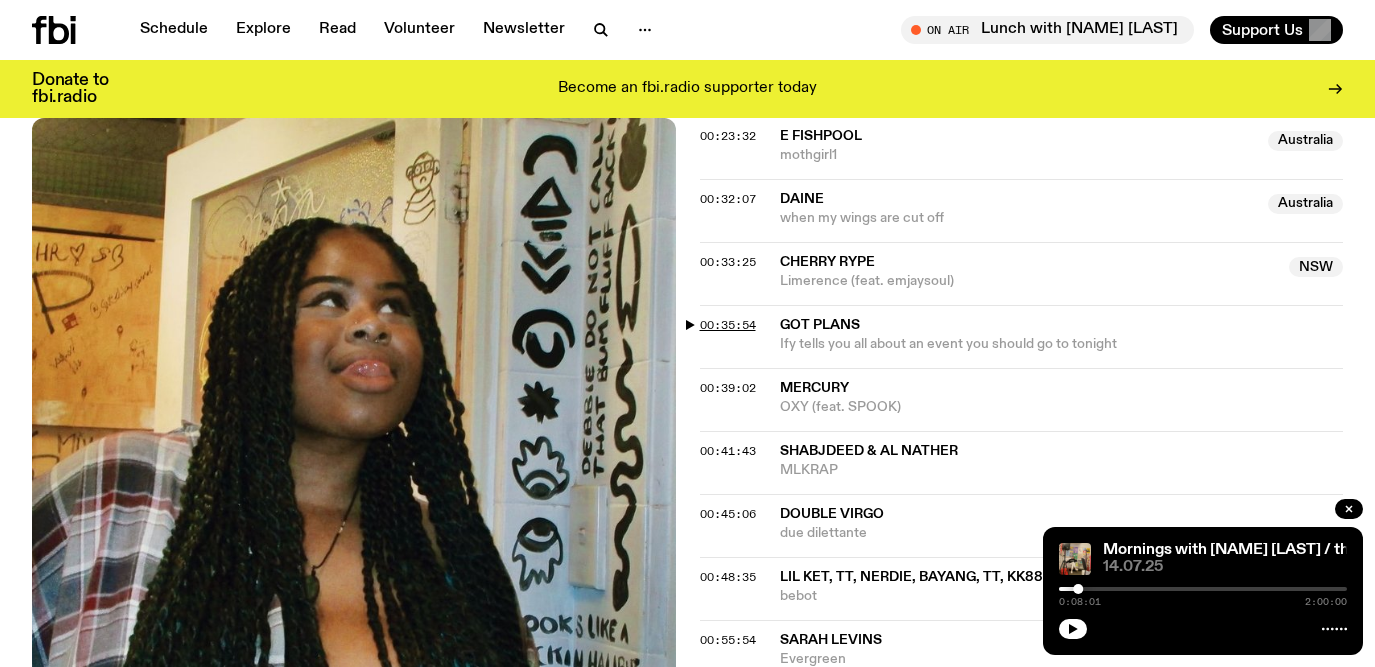click on "00:35:54" at bounding box center [728, 325] 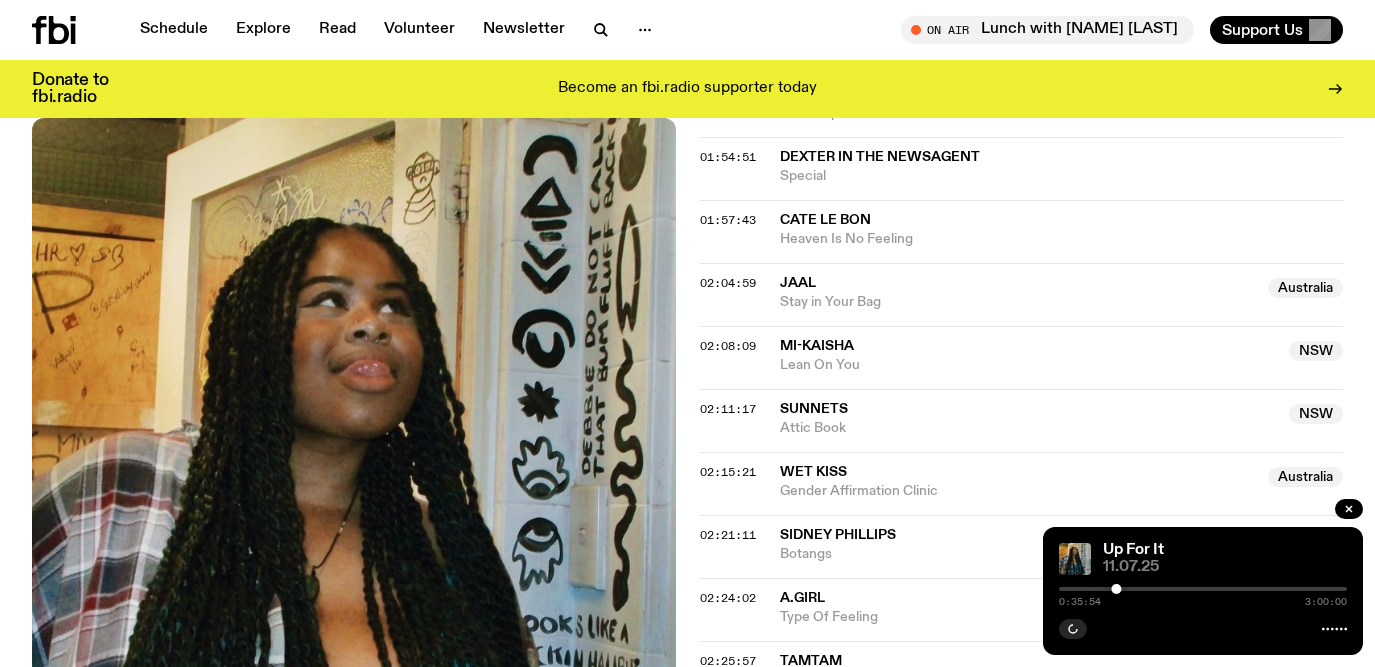 scroll, scrollTop: 2187, scrollLeft: 0, axis: vertical 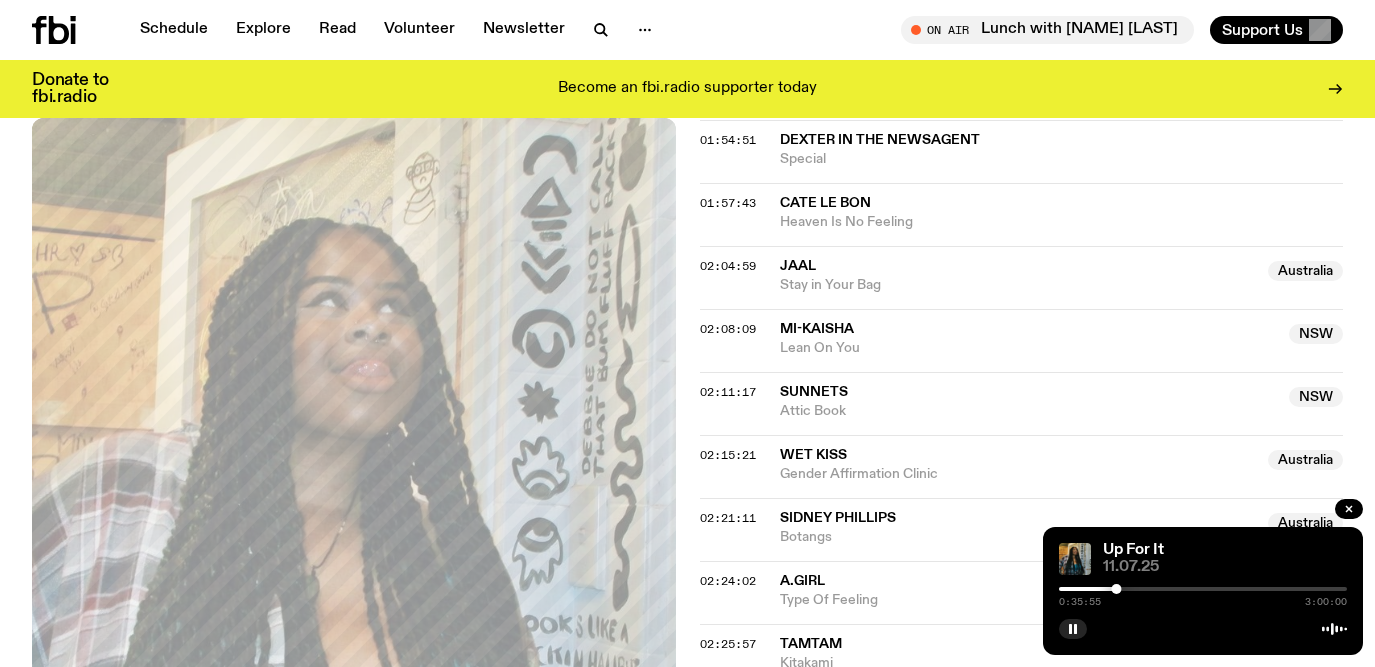 click on "0:35:55 3:00:00" at bounding box center (1203, 595) 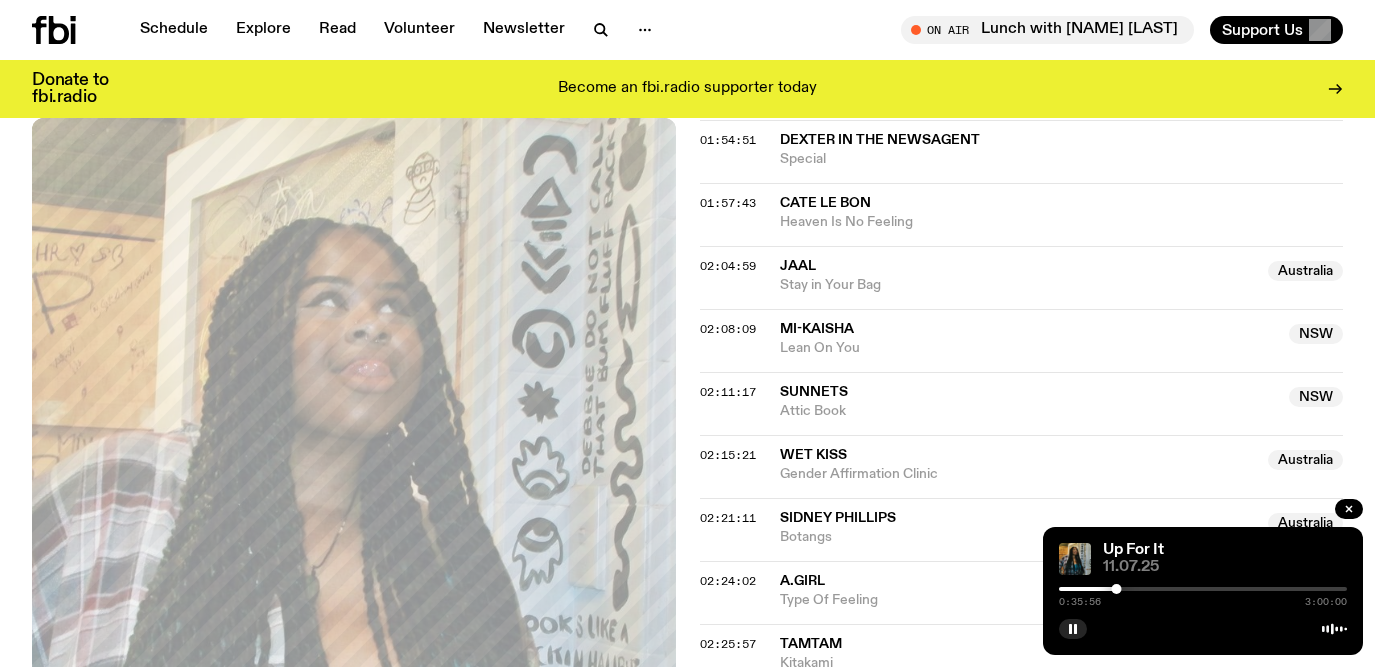 click at bounding box center [1203, 589] 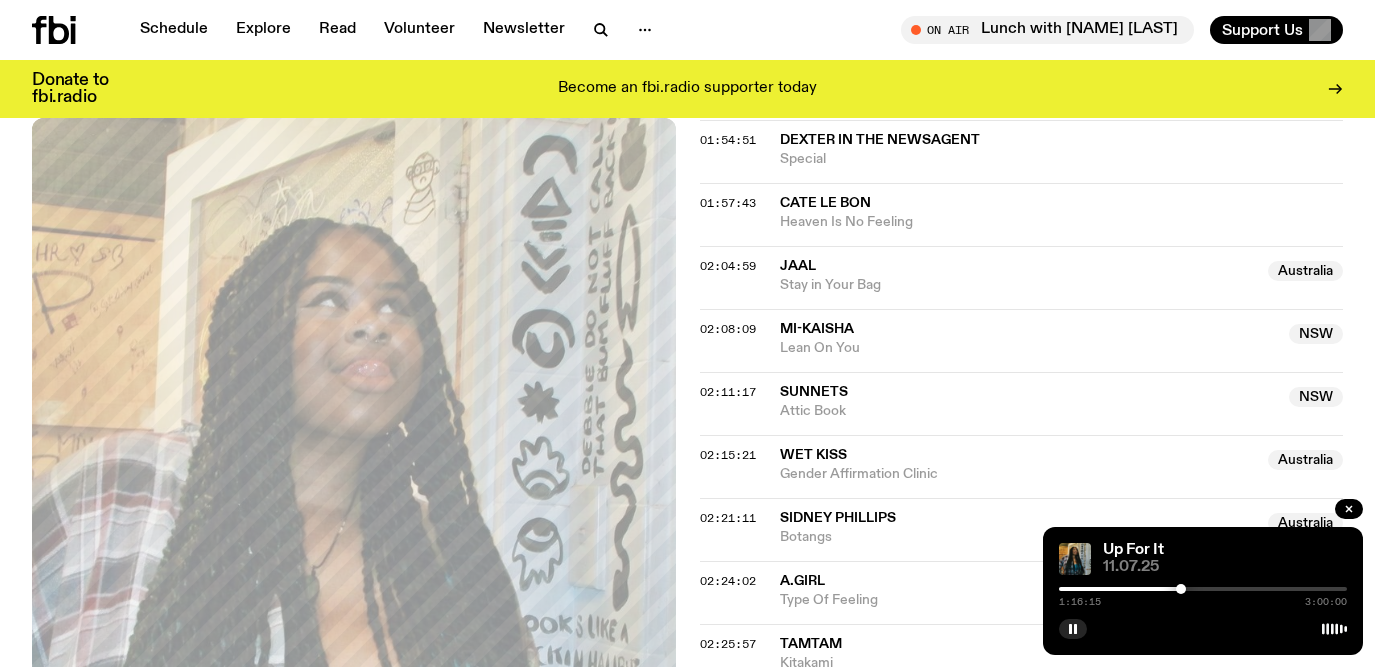 click at bounding box center [1203, 589] 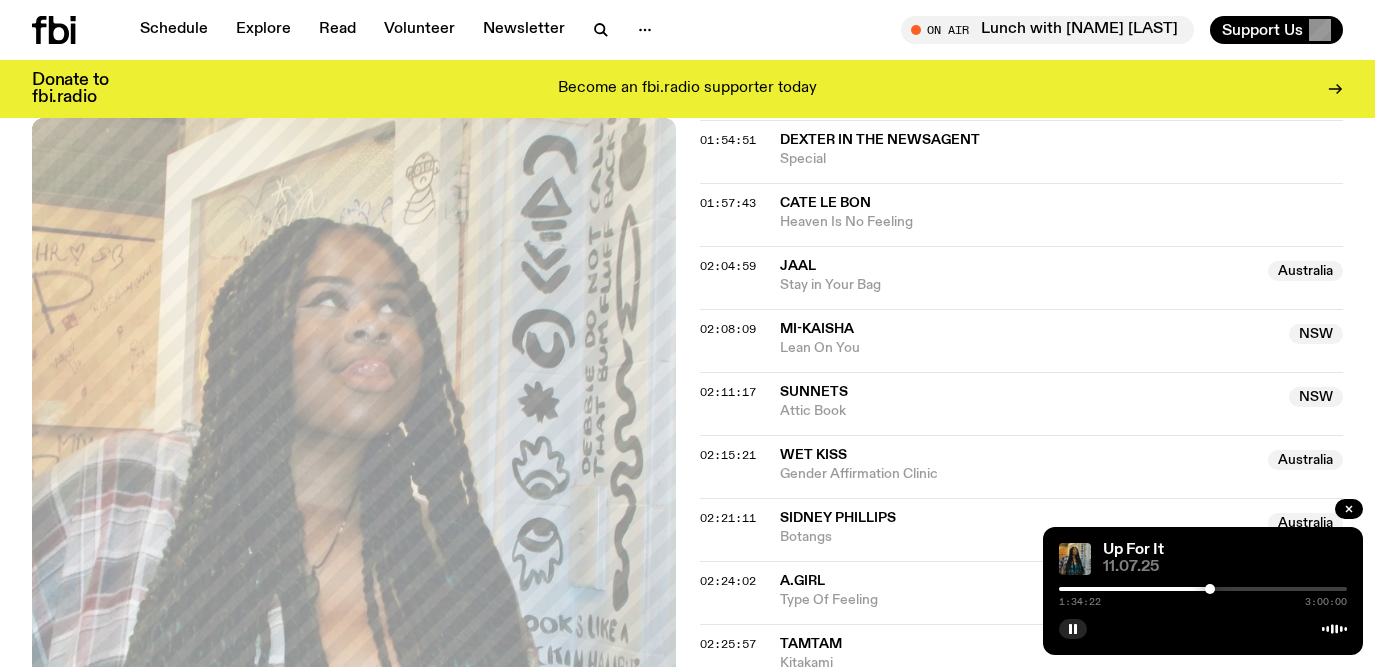 click at bounding box center [1203, 589] 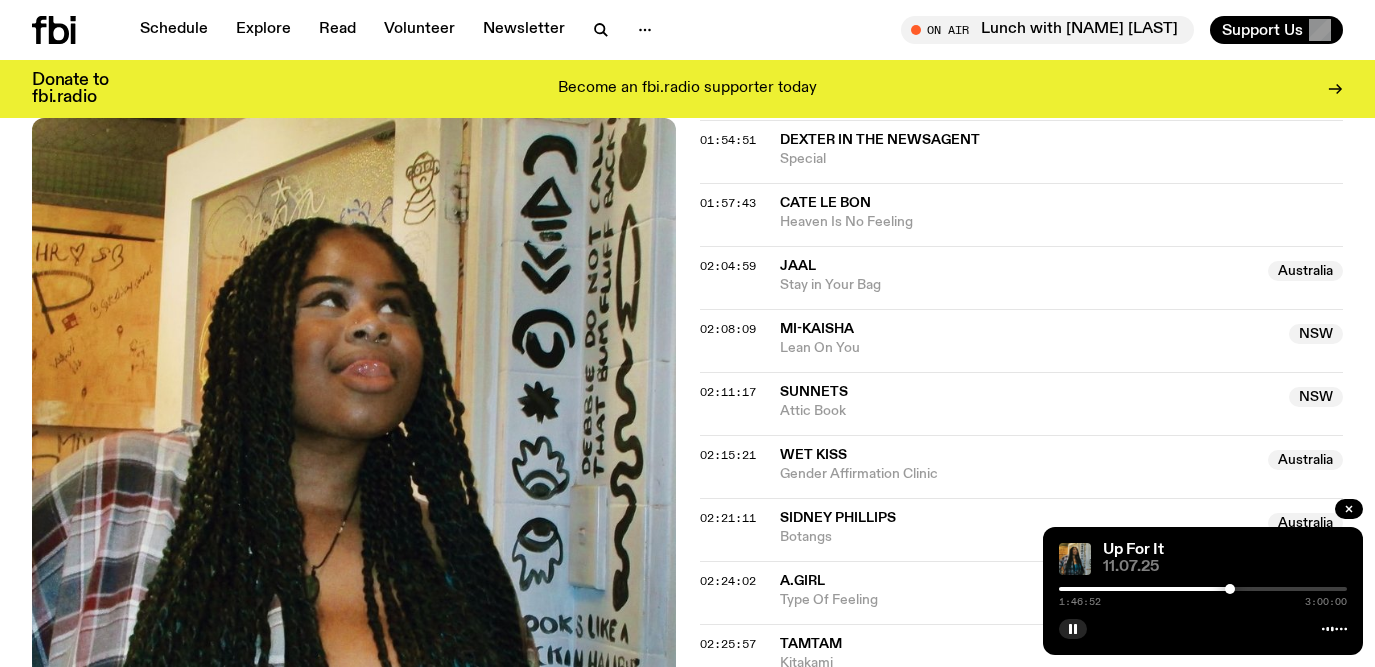 click at bounding box center [1203, 589] 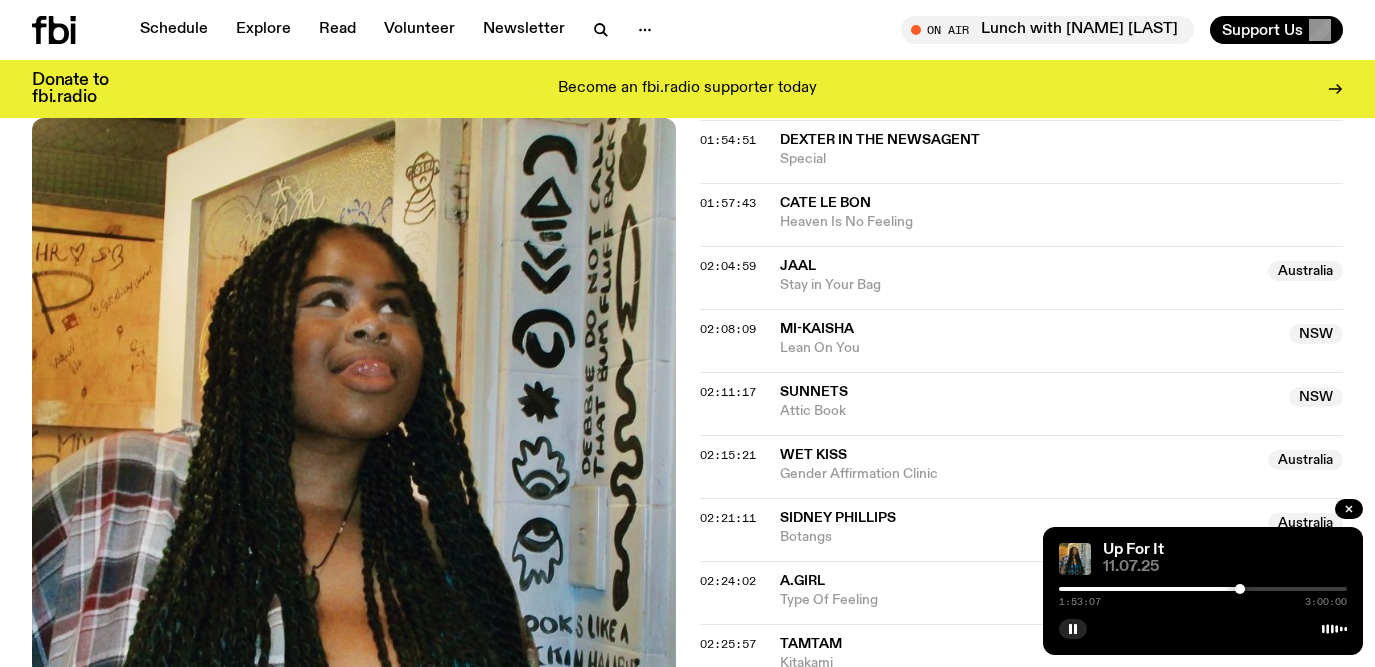 click at bounding box center [1203, 589] 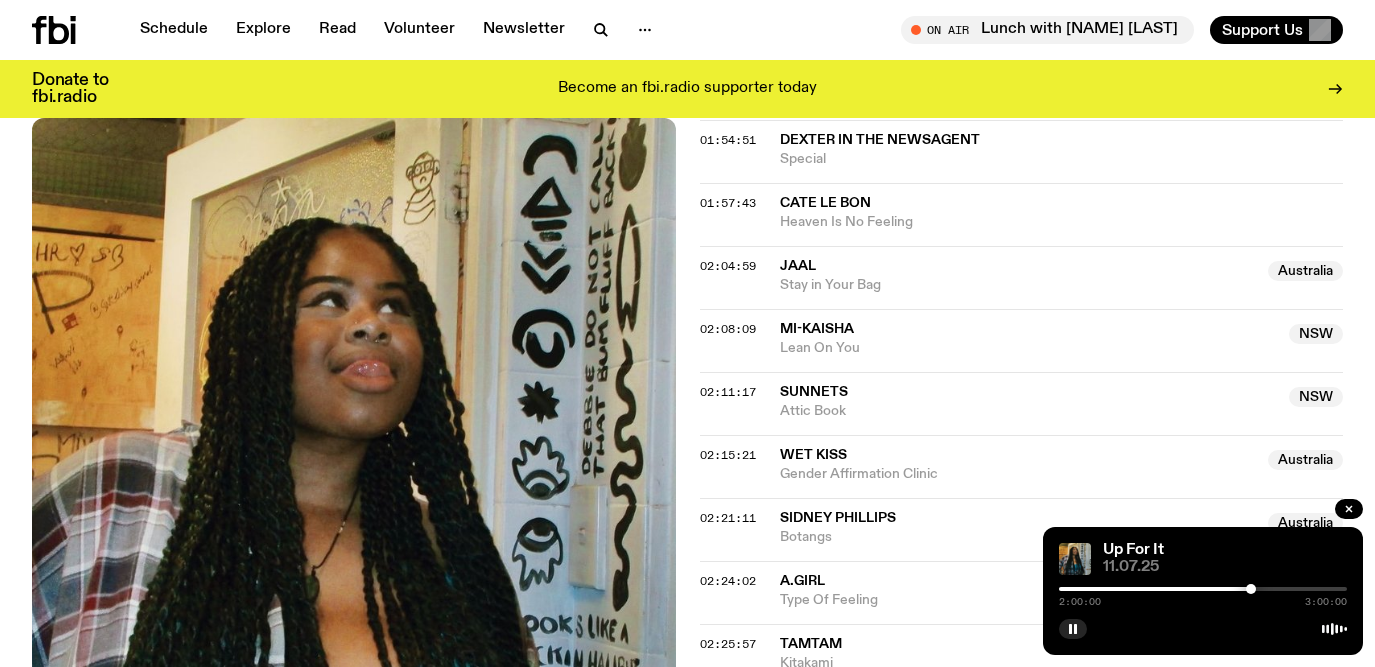 click at bounding box center [1203, 589] 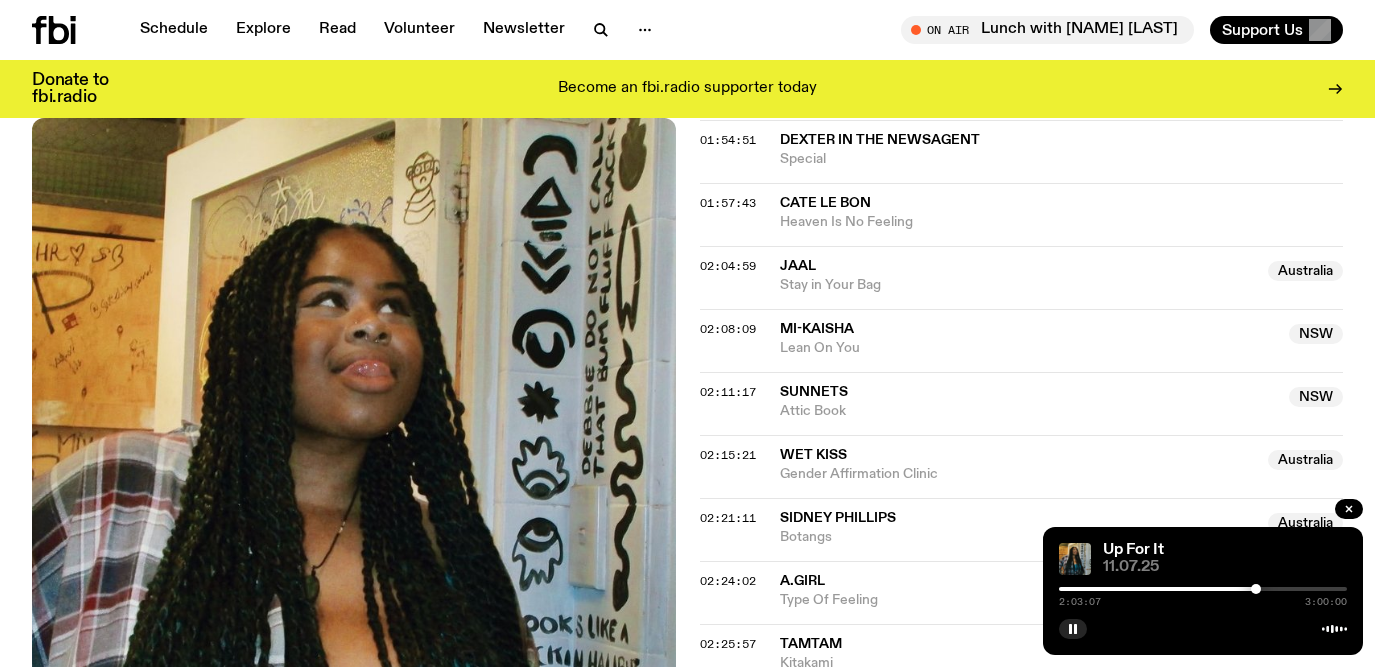 click at bounding box center [1203, 589] 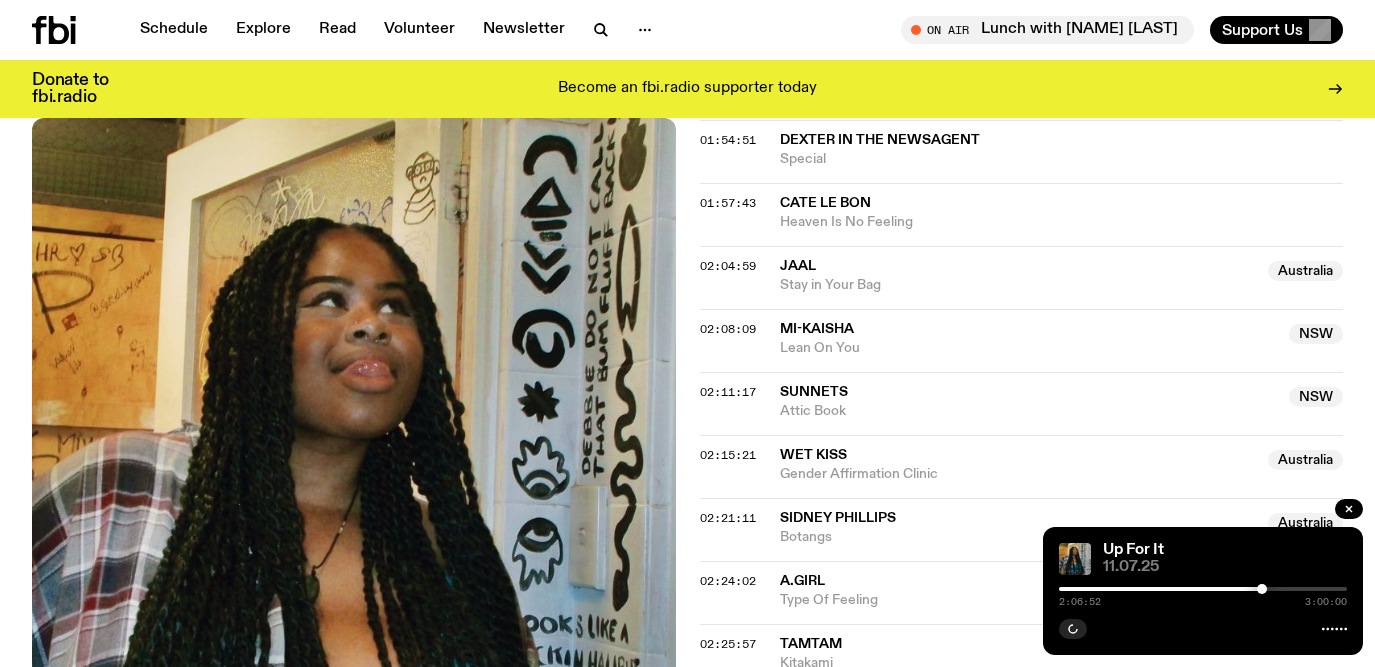 click at bounding box center (1262, 589) 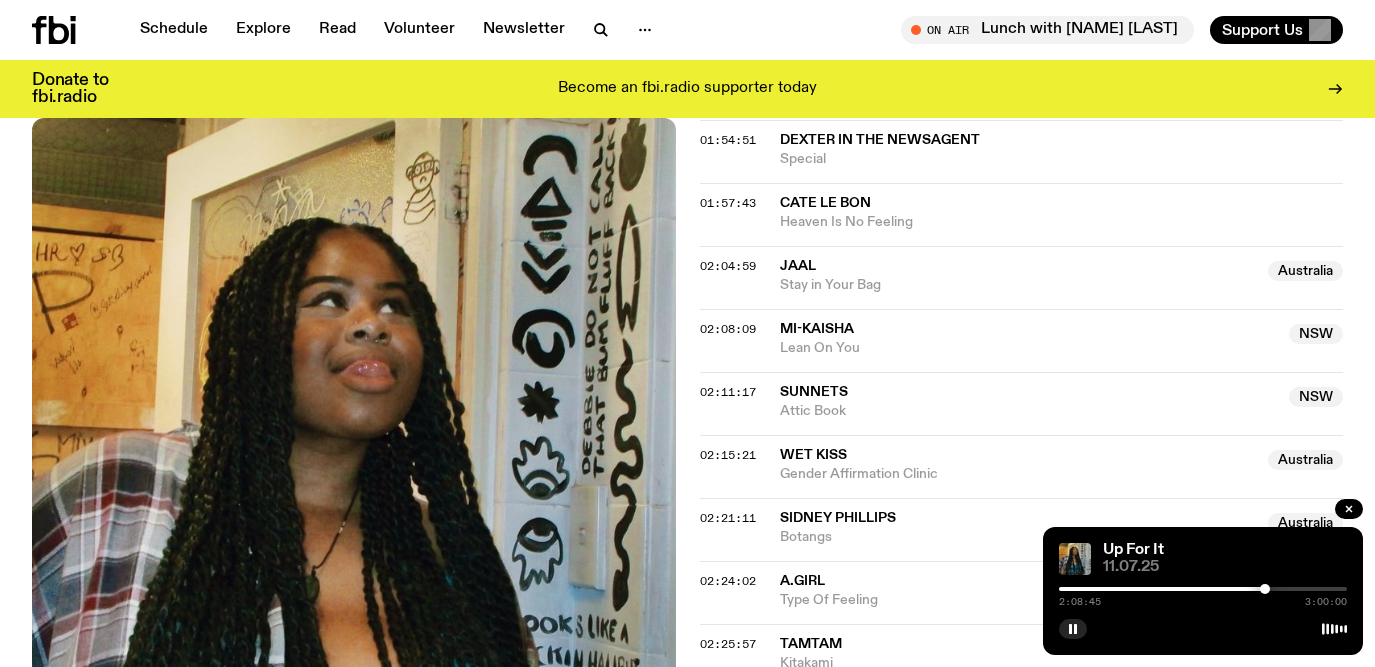 click at bounding box center (1203, 589) 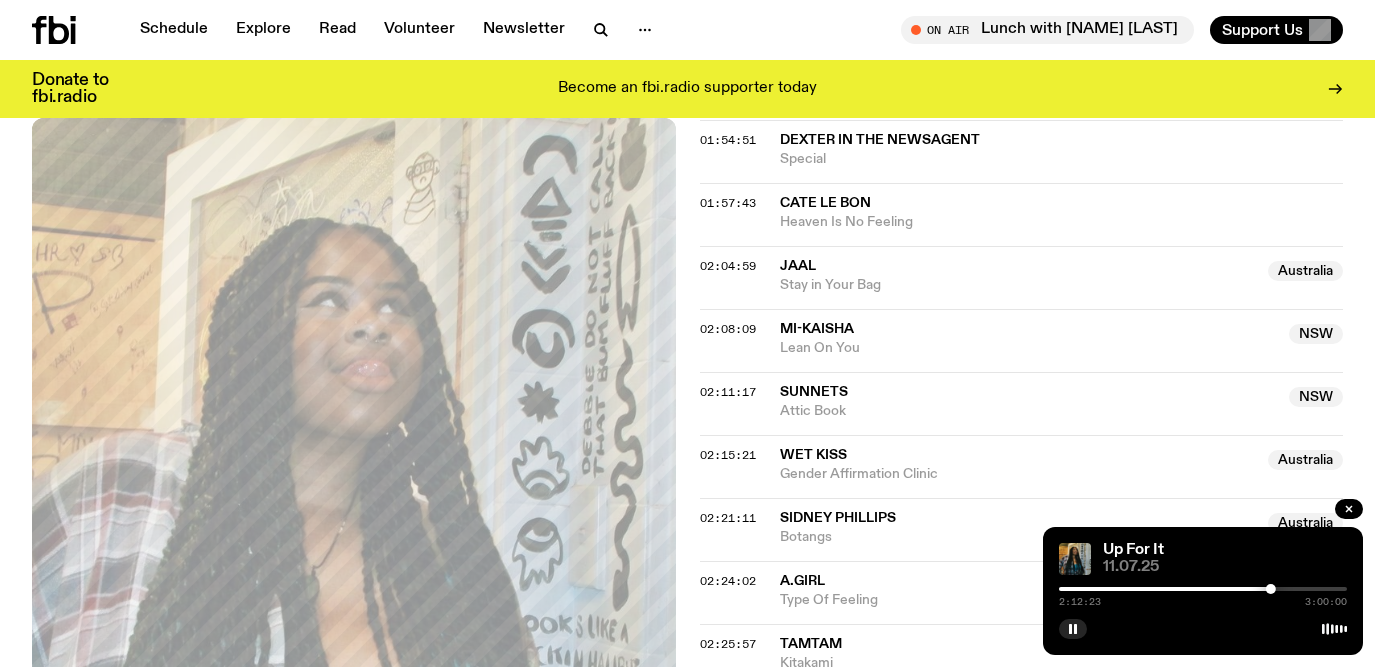click at bounding box center (1271, 589) 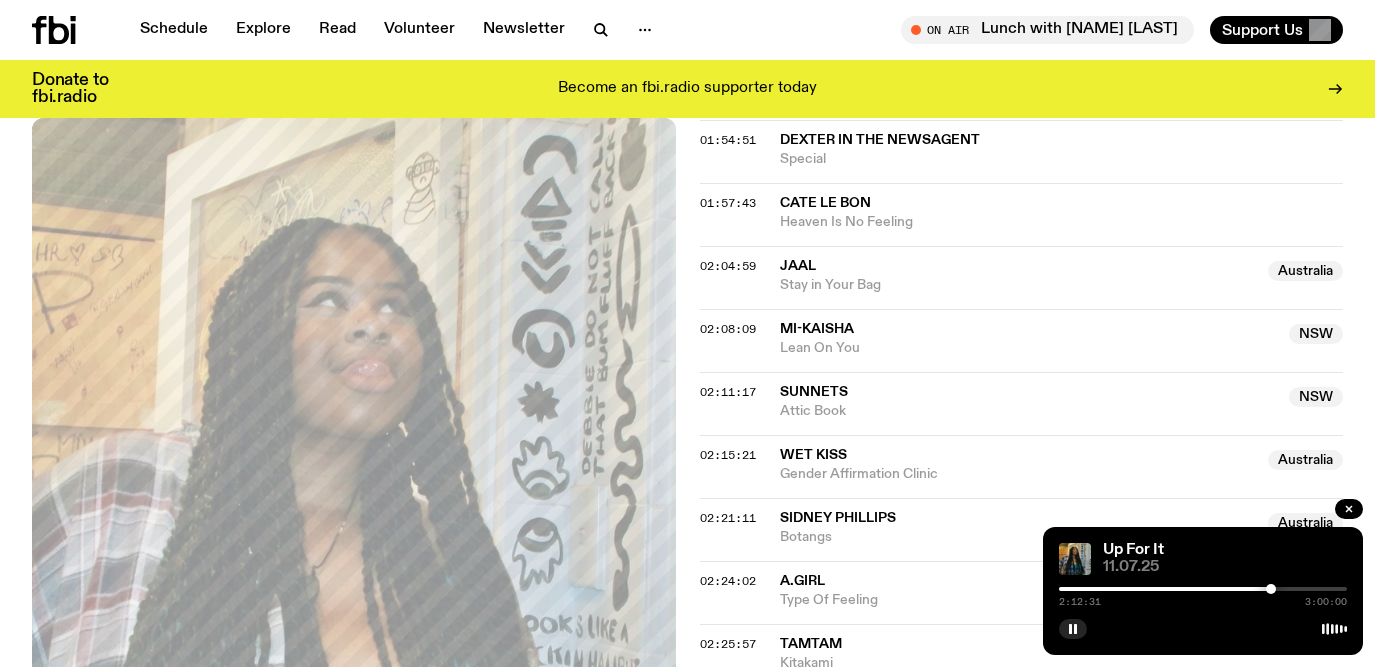 click at bounding box center (1271, 589) 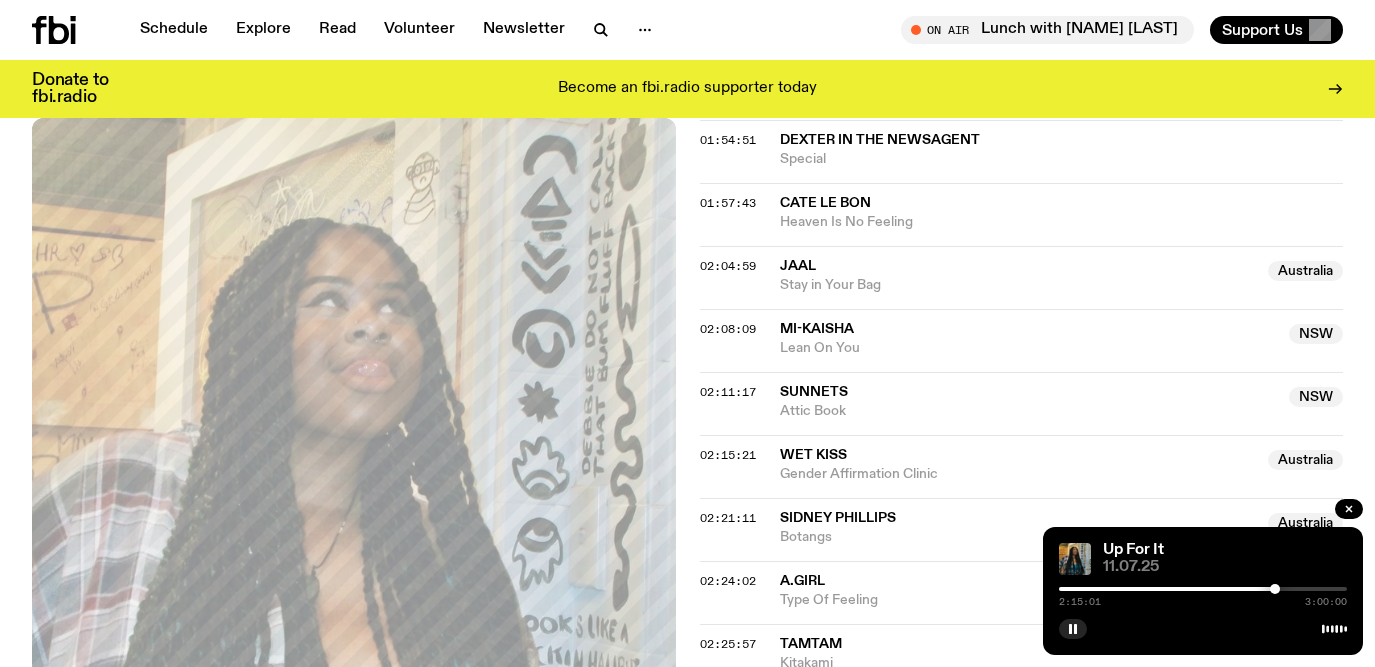click at bounding box center (1275, 589) 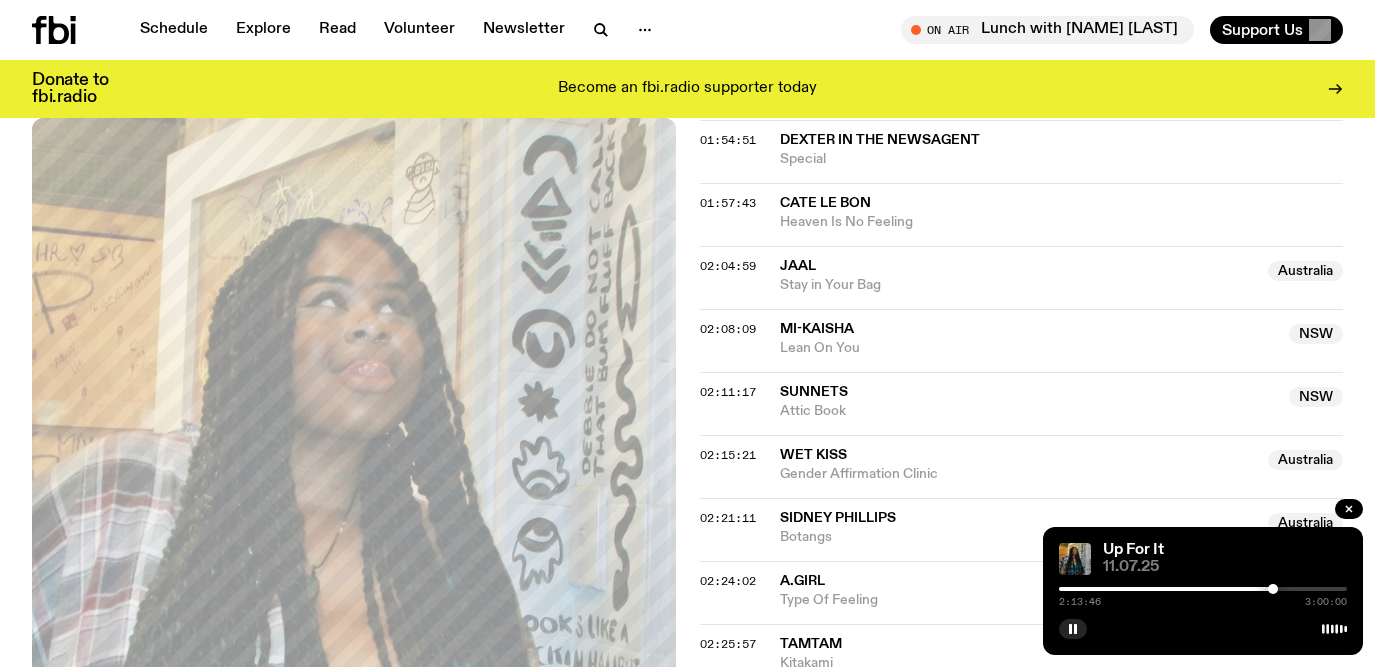 click at bounding box center [1273, 589] 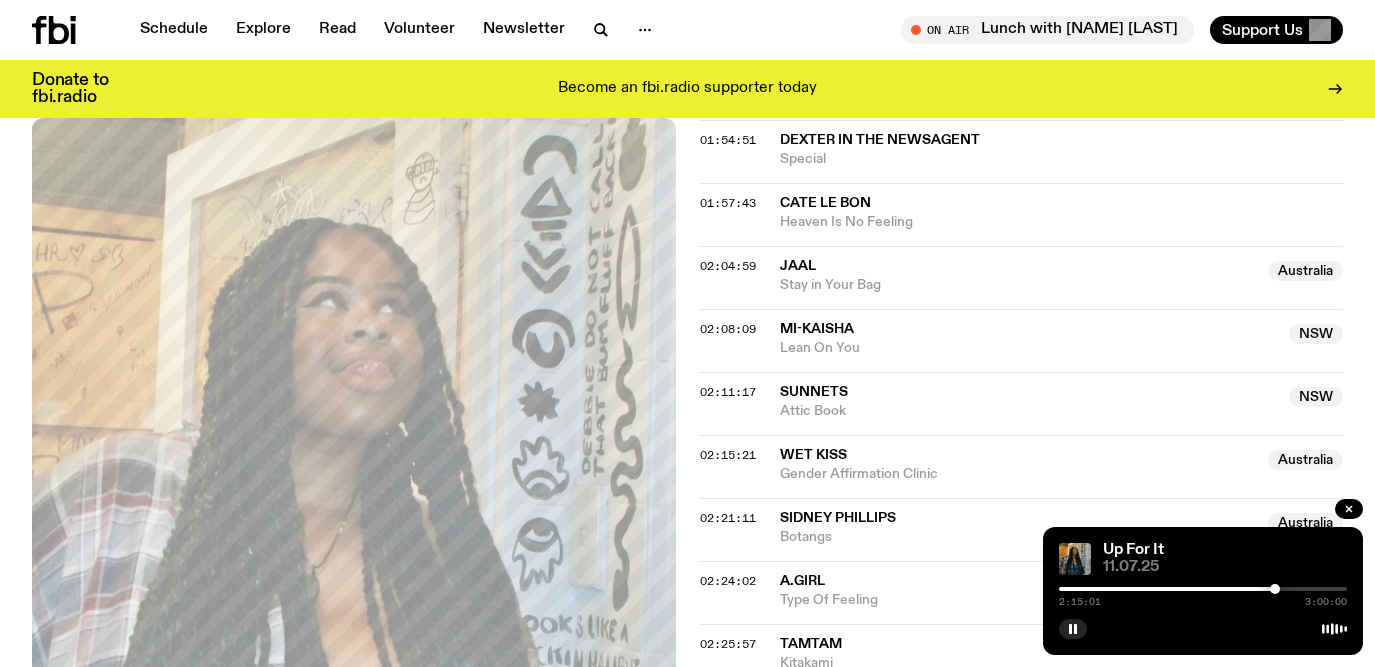 click at bounding box center (1275, 589) 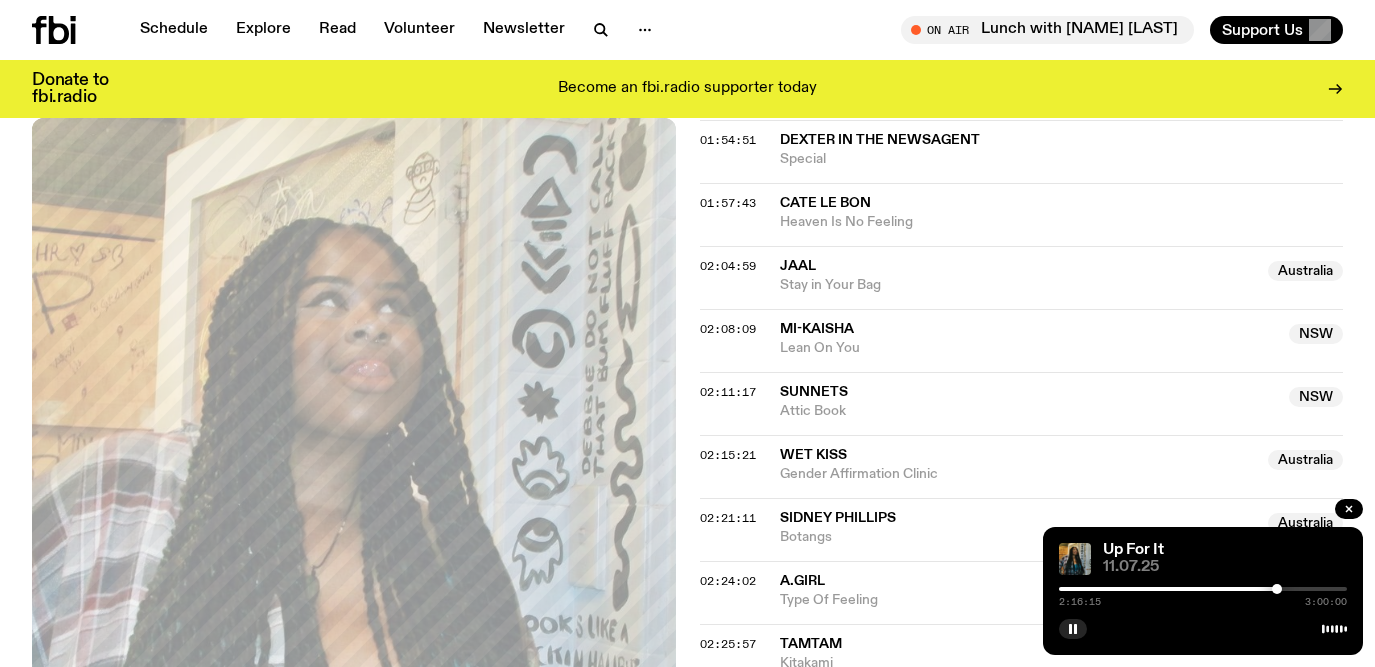 click at bounding box center (1277, 589) 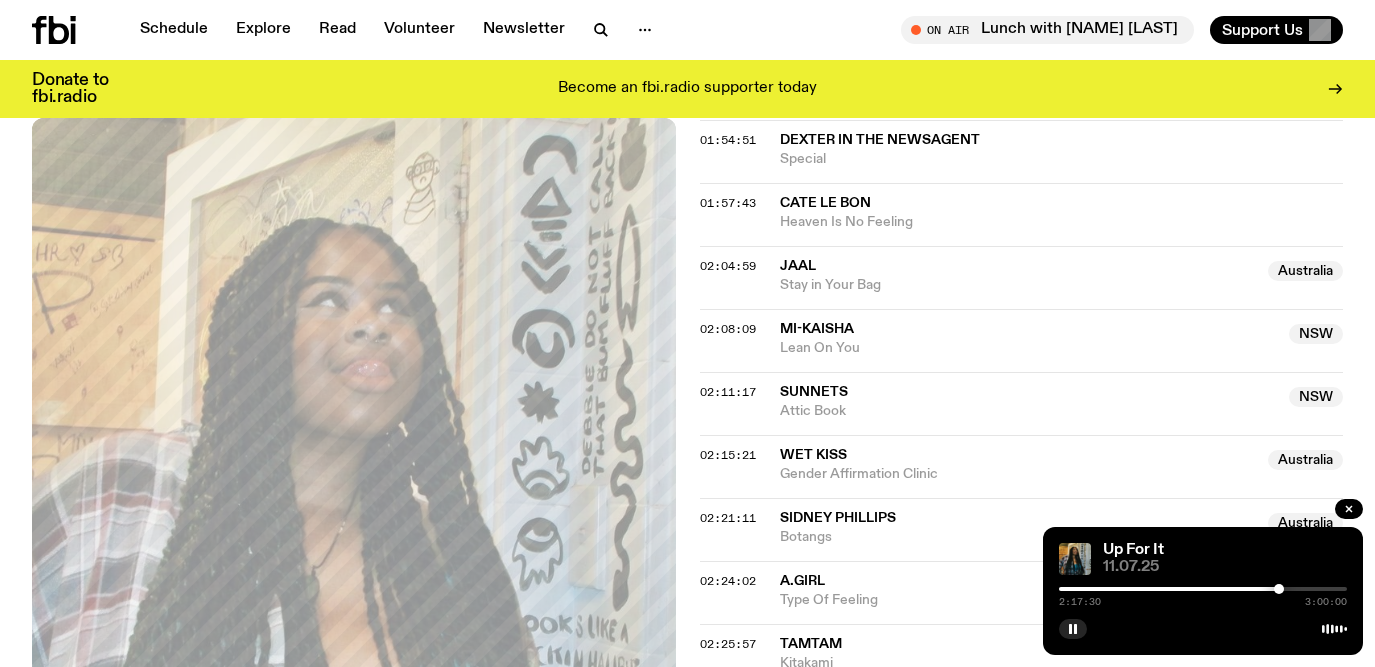 click at bounding box center (1279, 589) 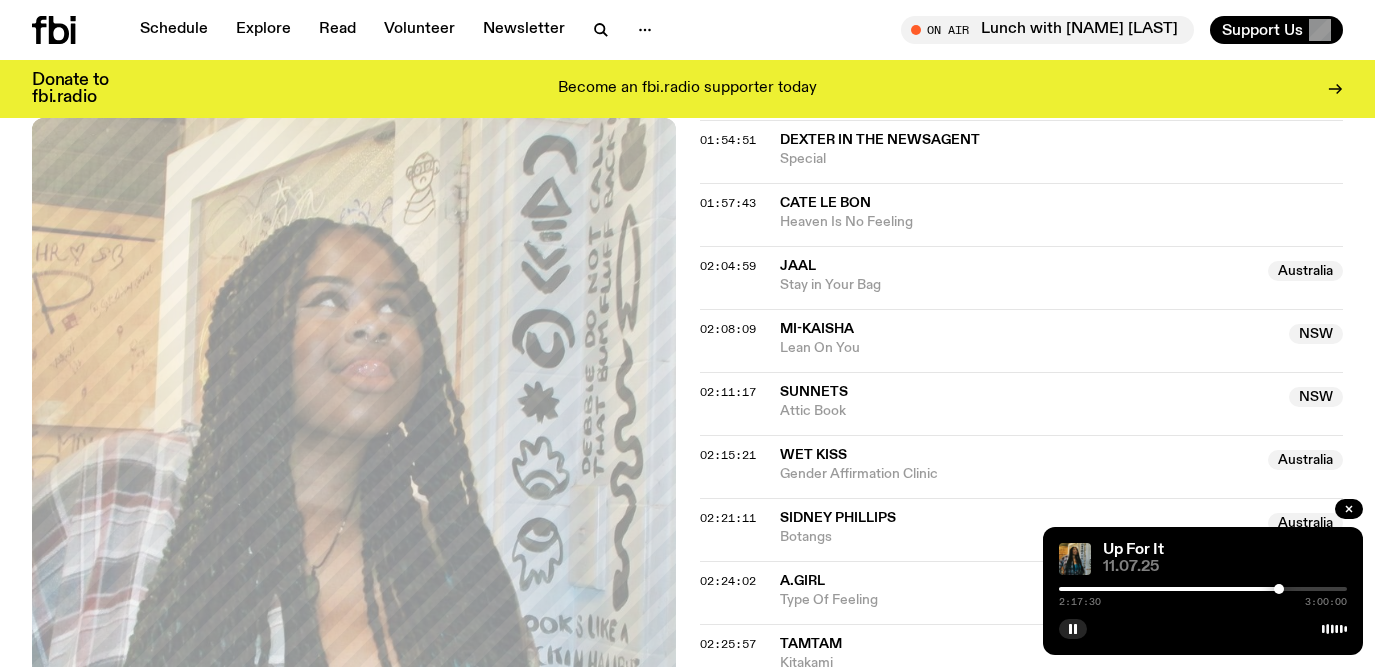 click at bounding box center (1135, 589) 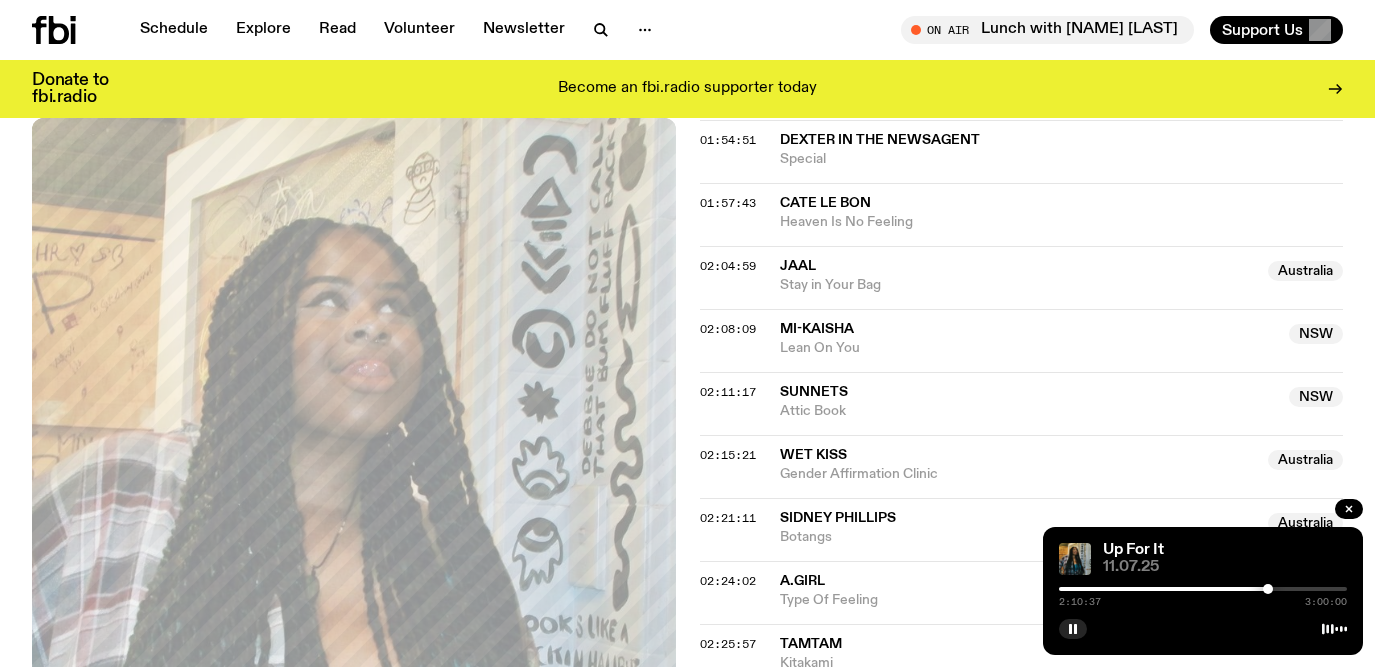 click at bounding box center (1268, 589) 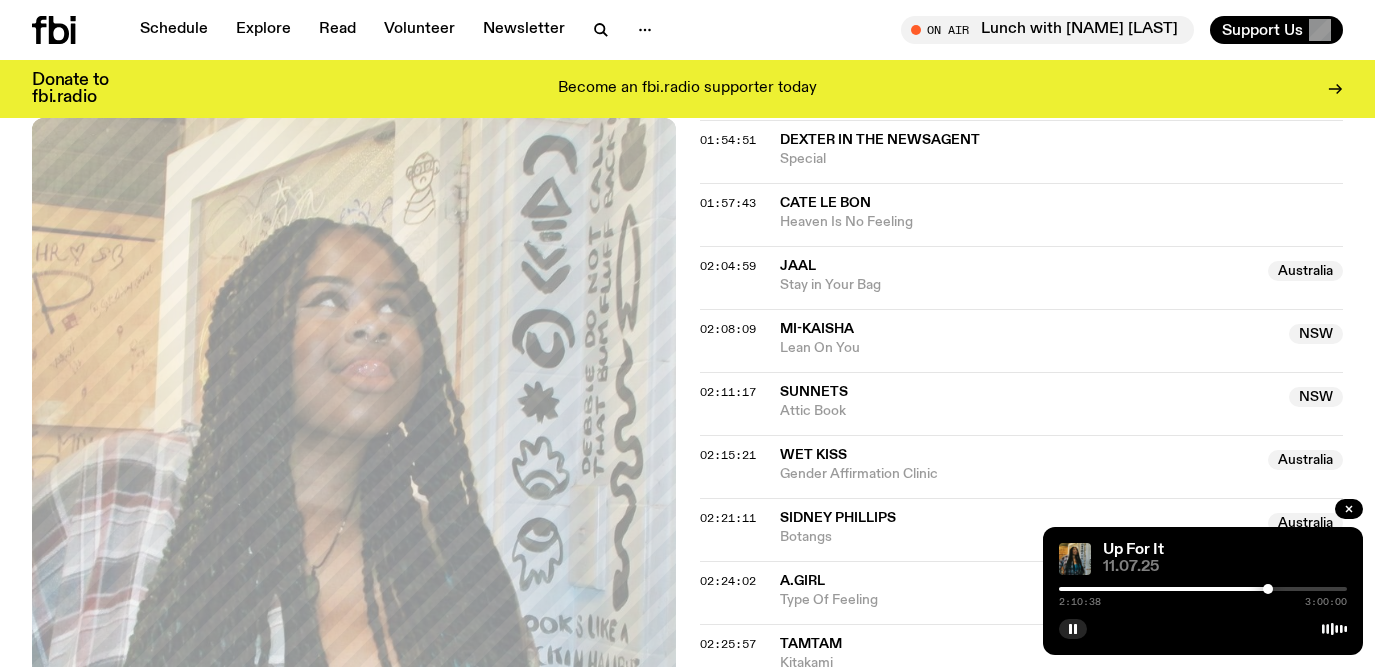 click at bounding box center (1268, 589) 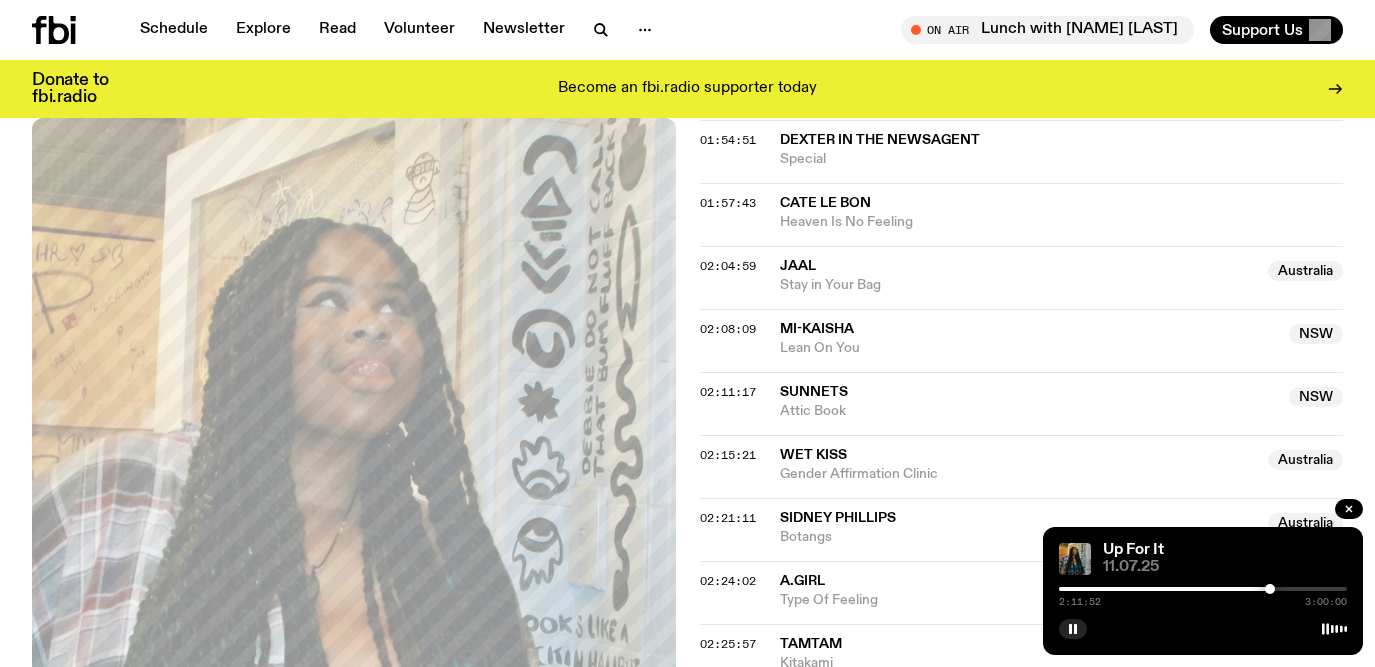 click at bounding box center [1270, 589] 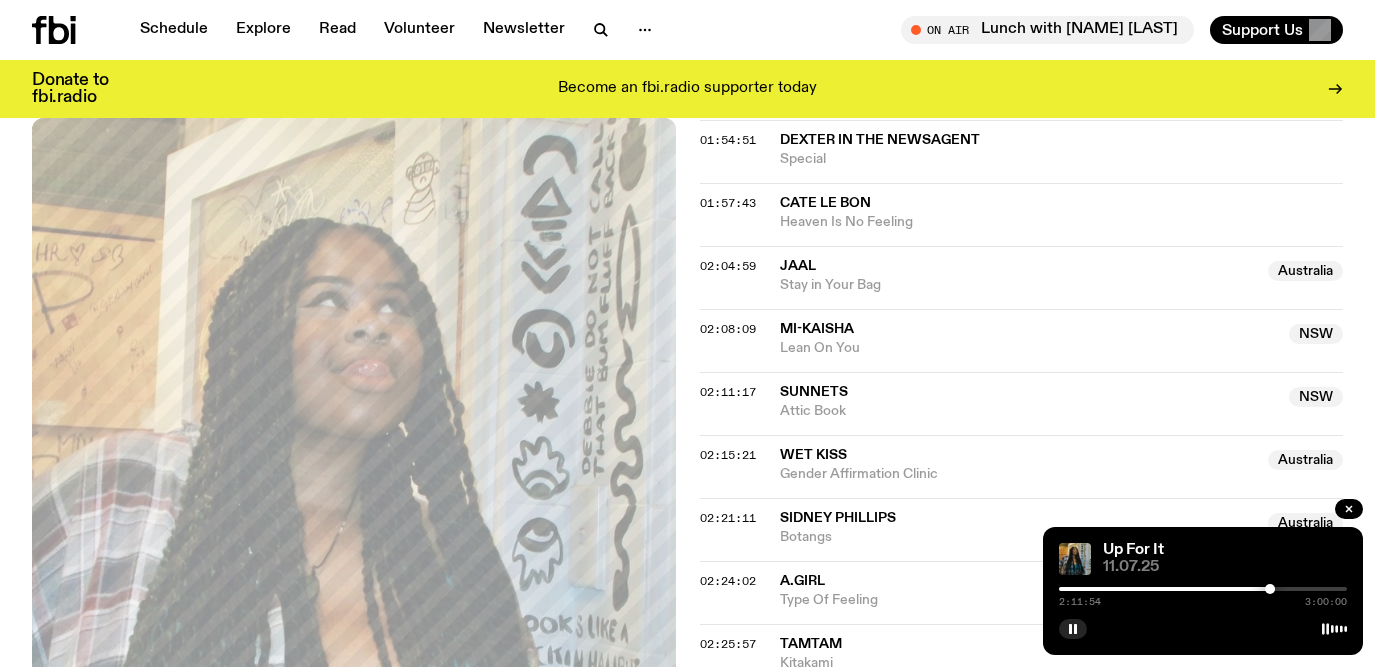 click at bounding box center (1270, 589) 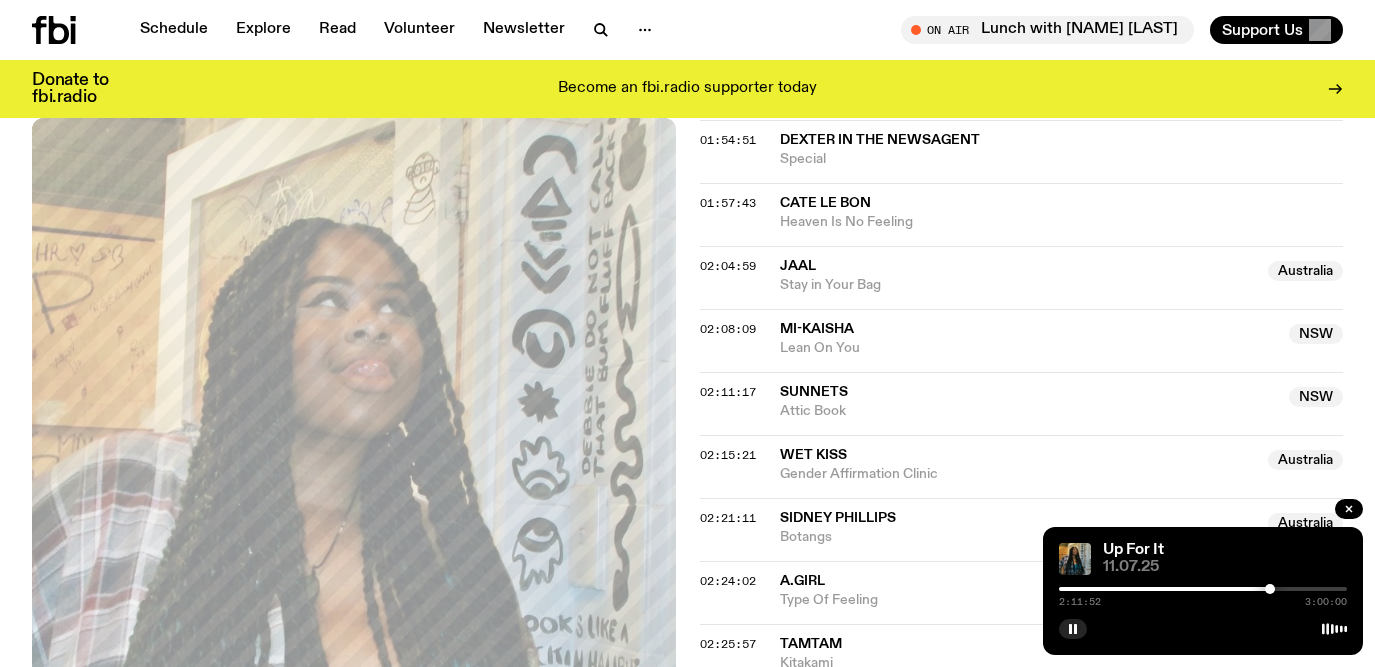click at bounding box center (1270, 589) 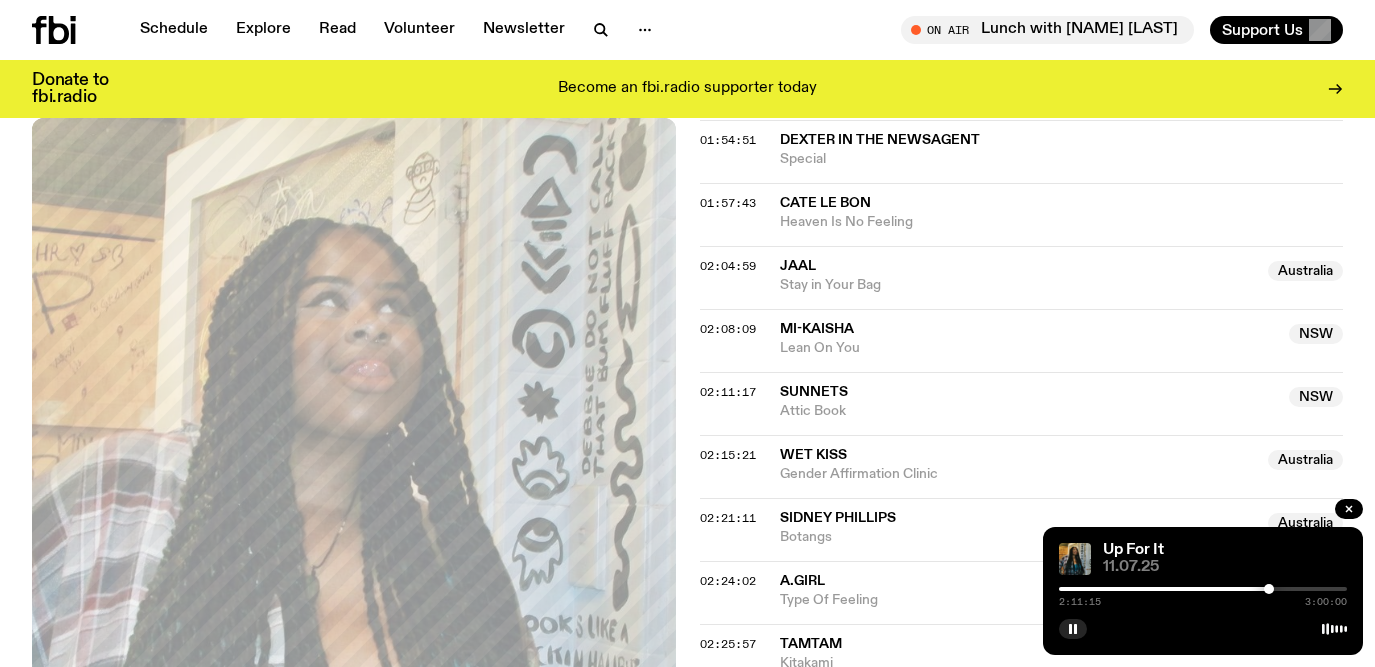 click at bounding box center (1269, 589) 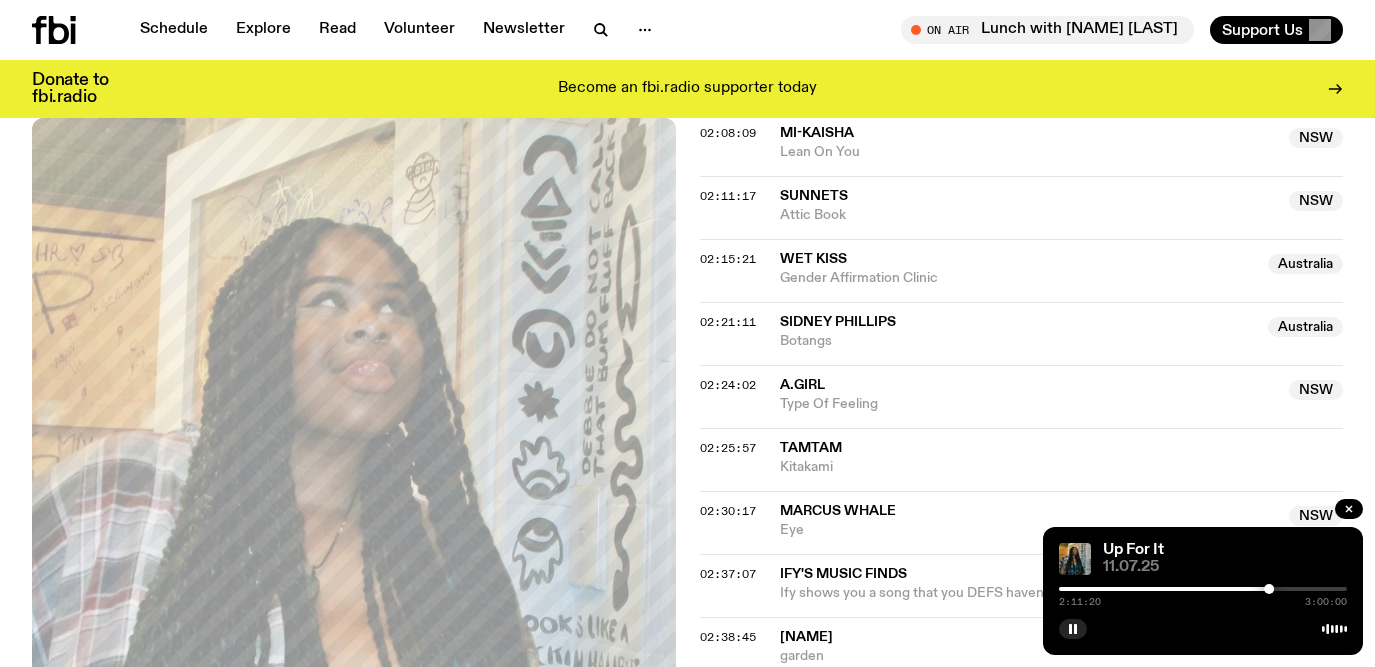 scroll, scrollTop: 2427, scrollLeft: 0, axis: vertical 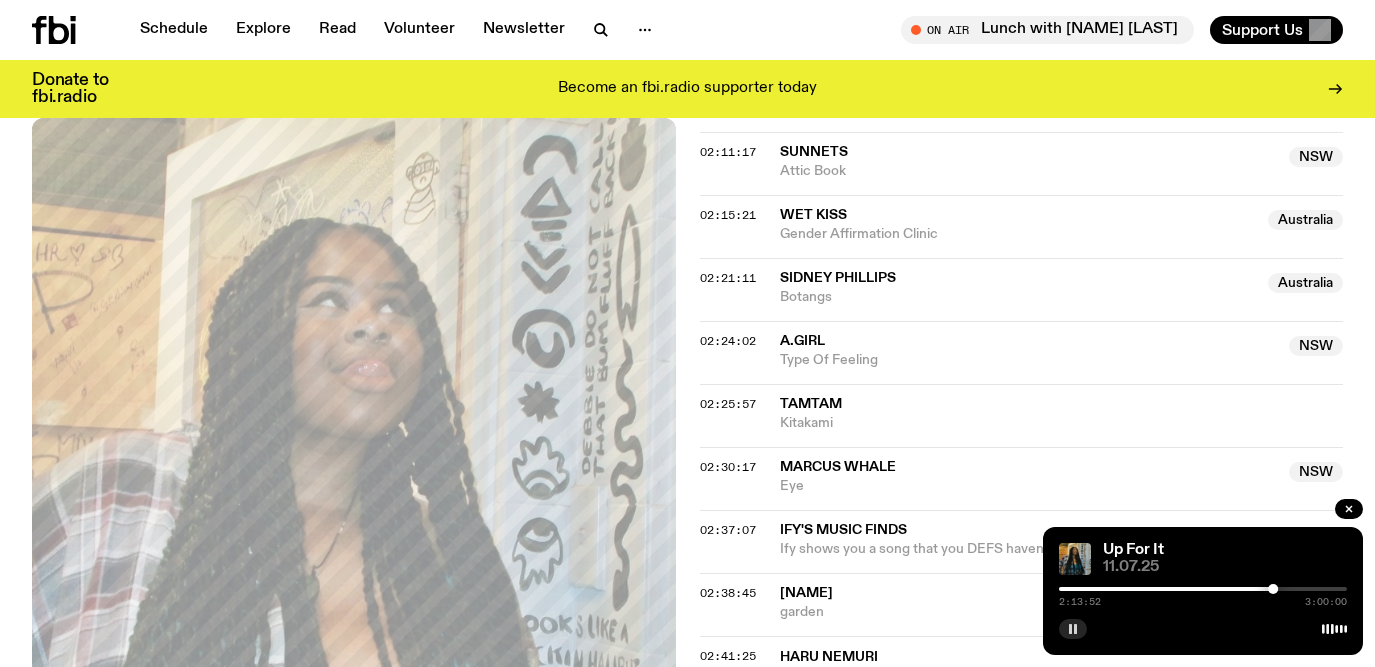 click at bounding box center (1073, 629) 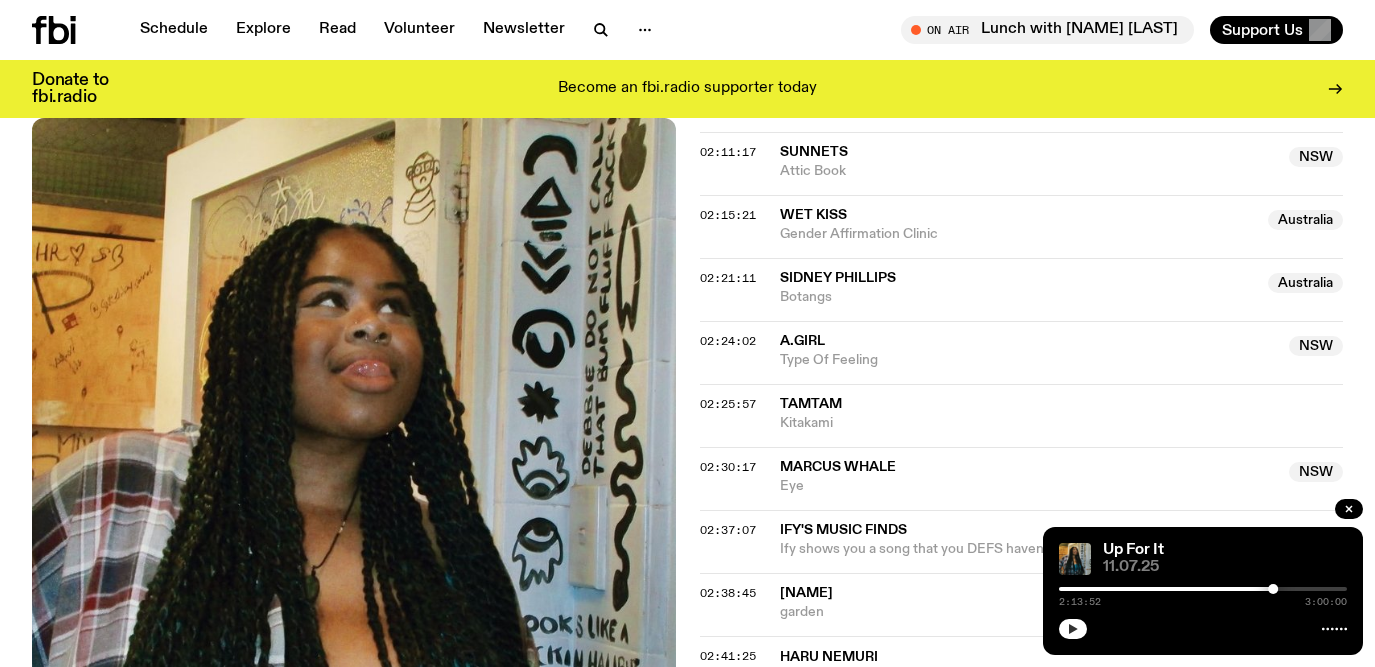 click at bounding box center [1073, 629] 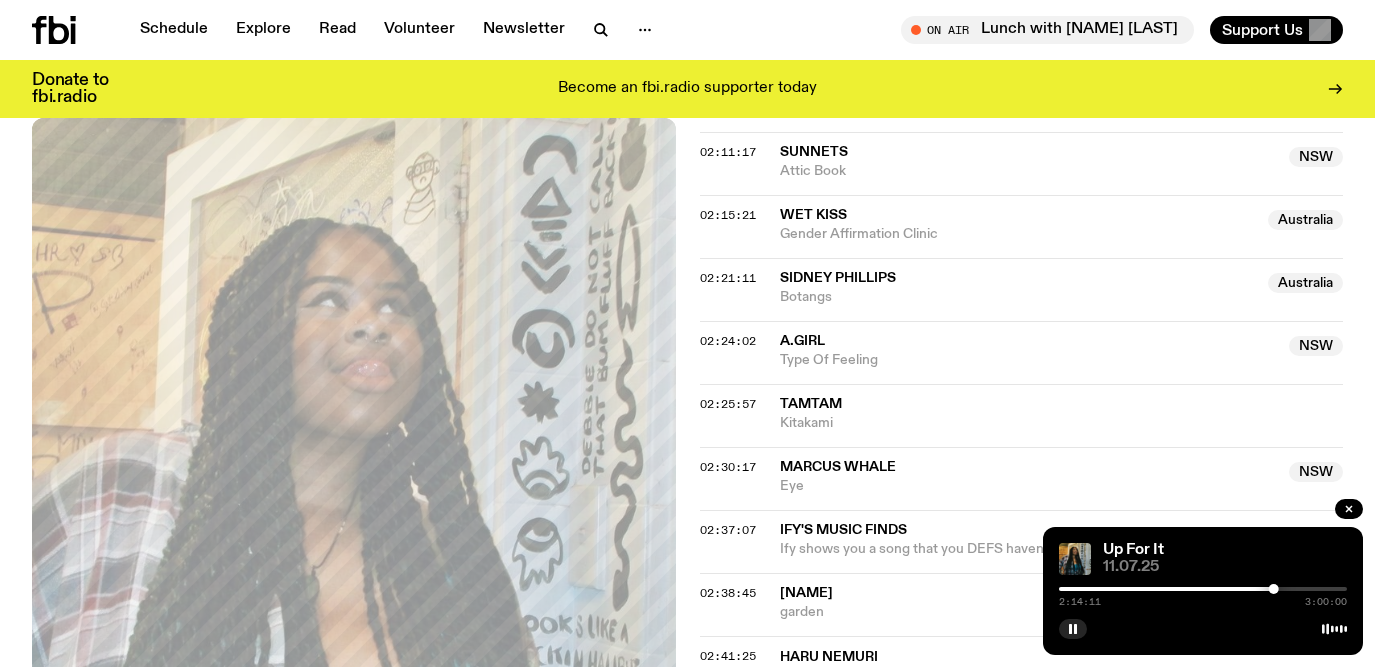 scroll, scrollTop: 2327, scrollLeft: 0, axis: vertical 